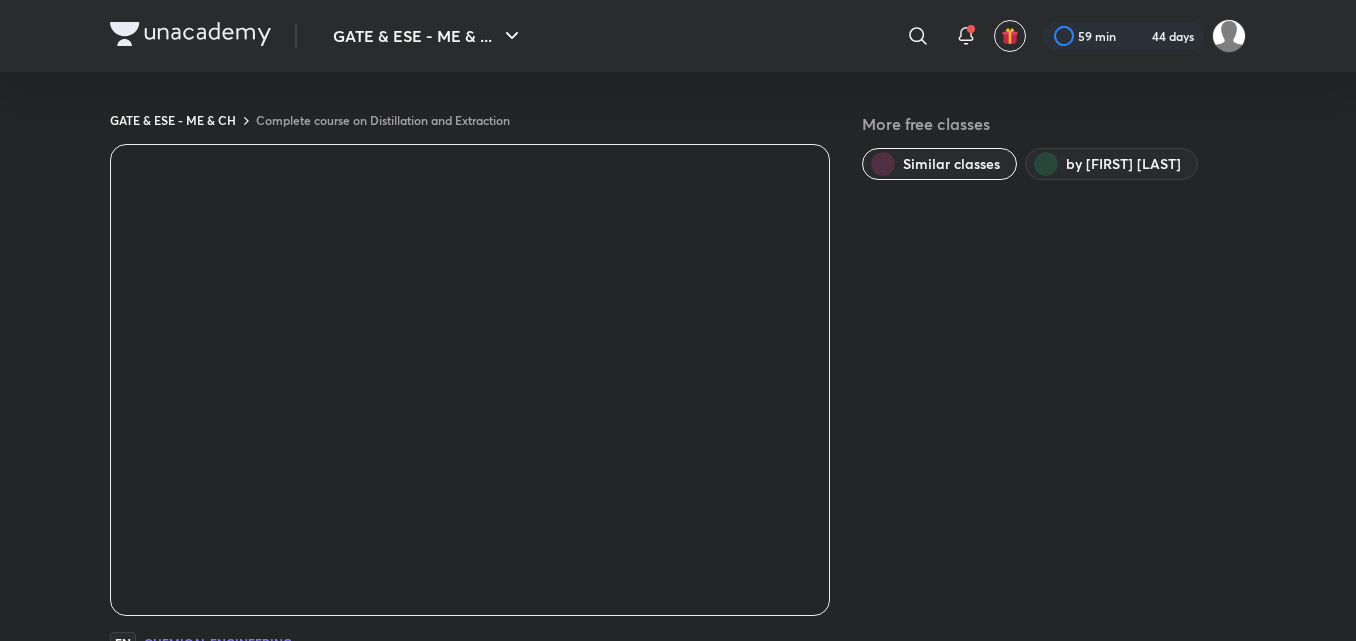 scroll, scrollTop: 0, scrollLeft: 0, axis: both 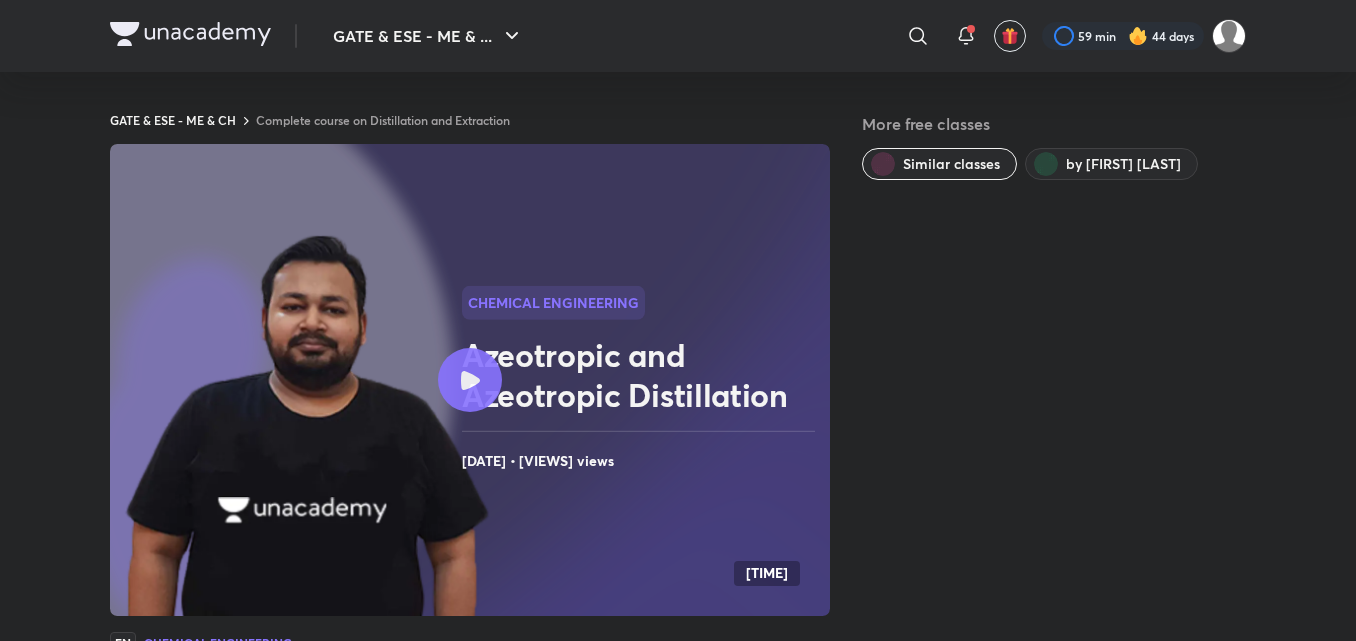 click on "More free classes Similar classes by [PERSON]" at bounding box center [1054, 495] 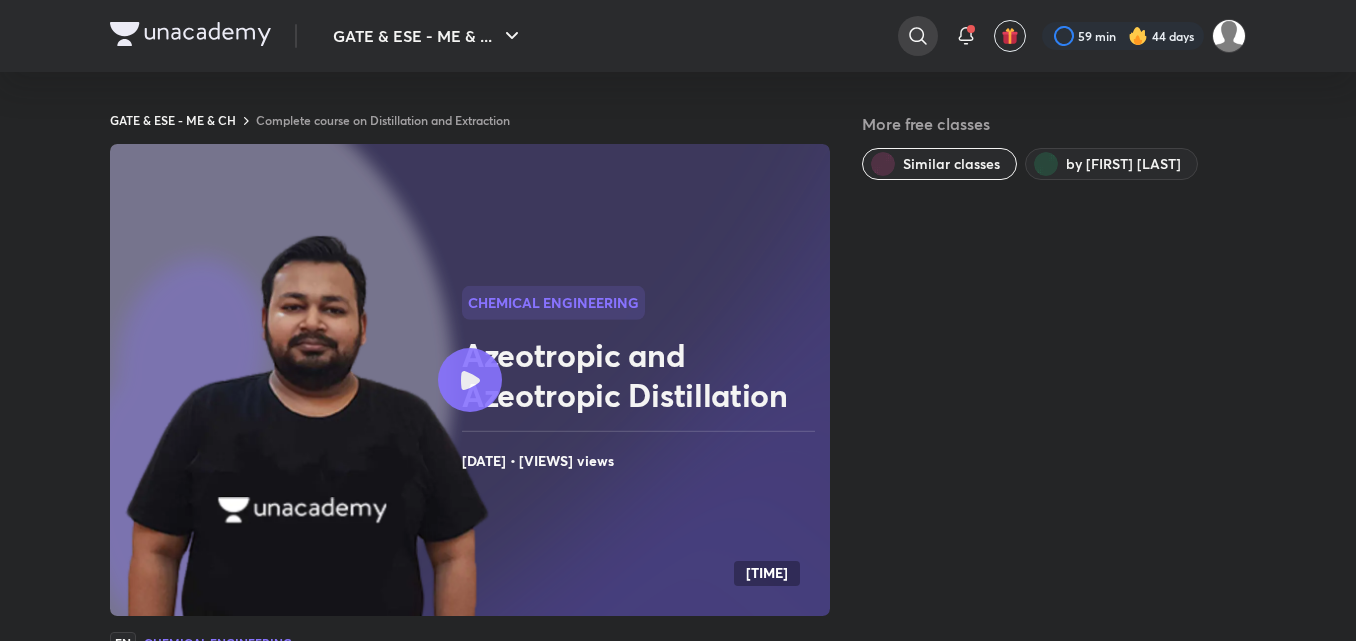 click 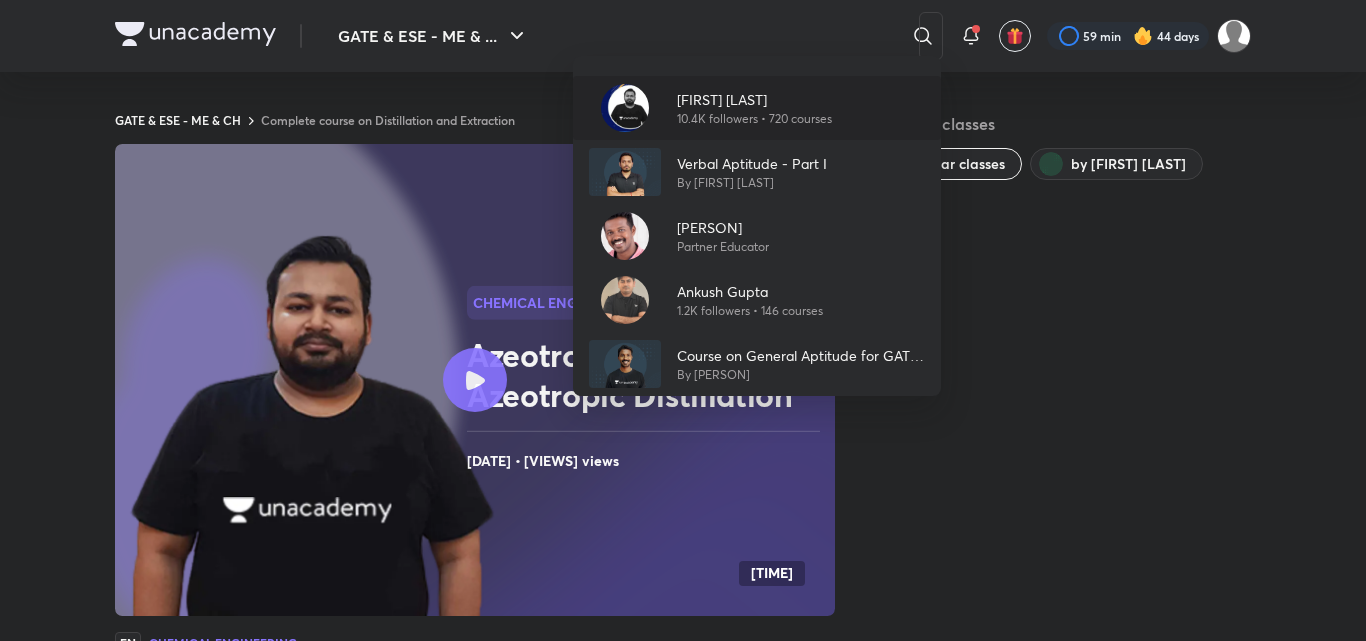 click on "10.4K followers • 720 courses" at bounding box center (754, 119) 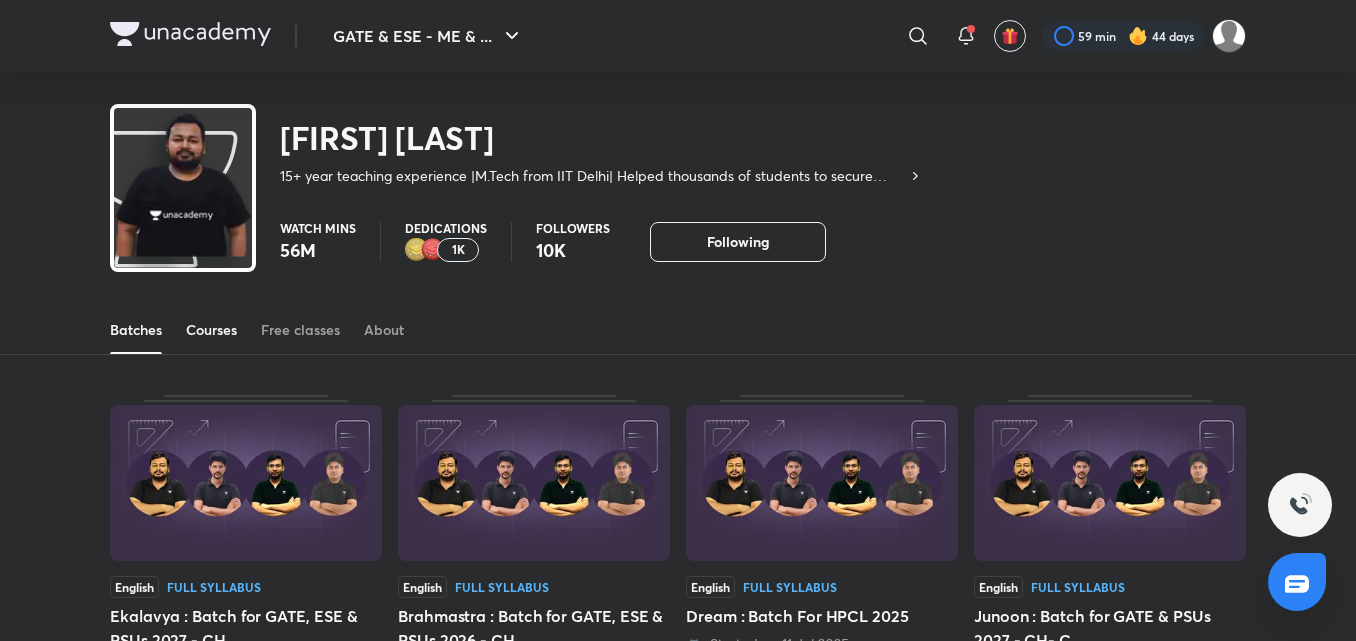 click on "Courses" at bounding box center [211, 330] 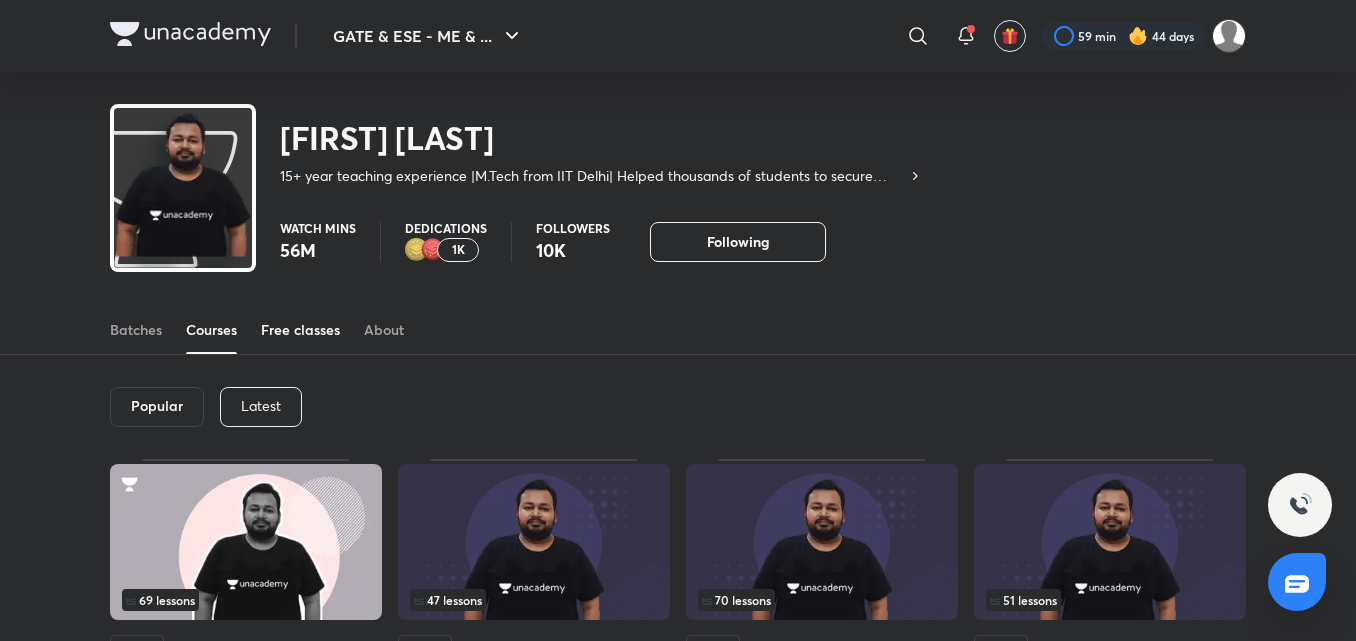 click on "Free classes" at bounding box center [300, 330] 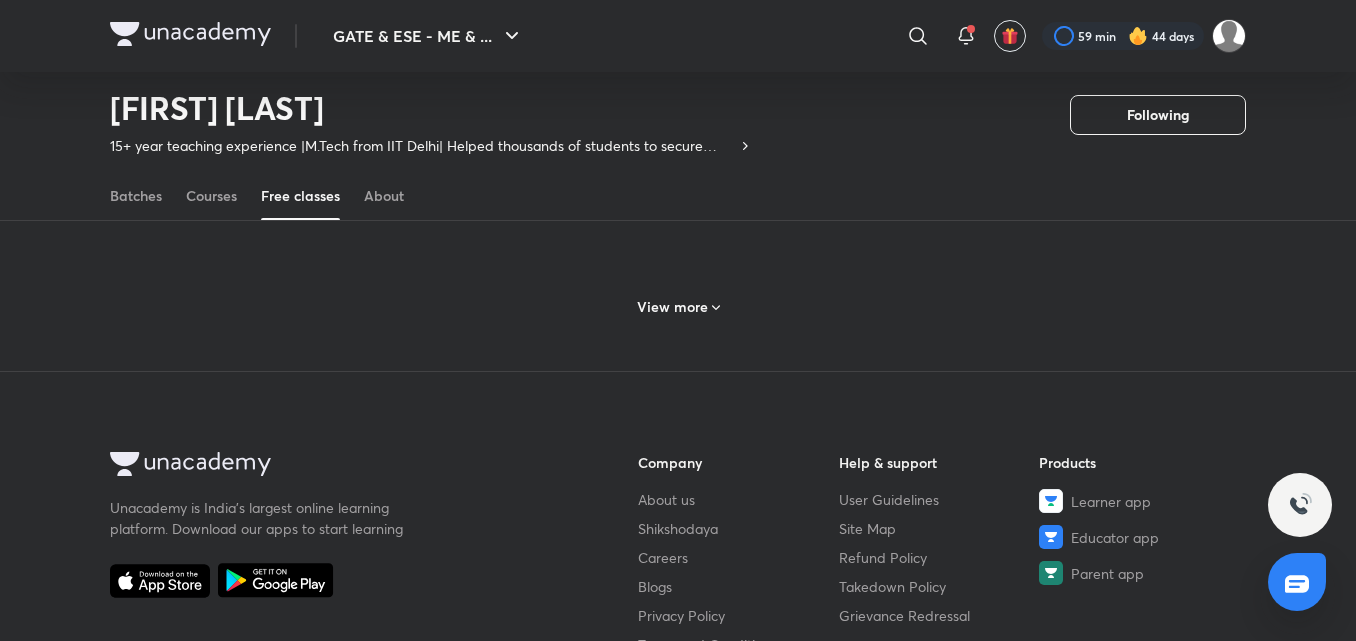 scroll, scrollTop: 1187, scrollLeft: 0, axis: vertical 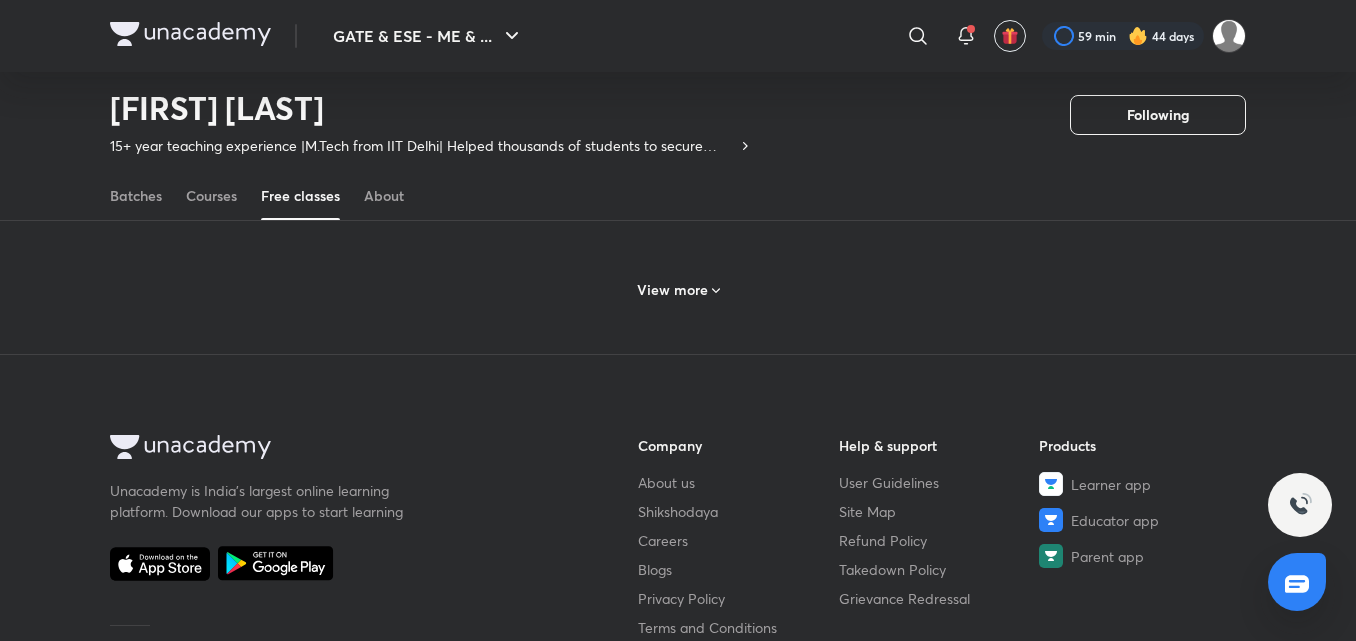 click on "View more" at bounding box center (678, 290) 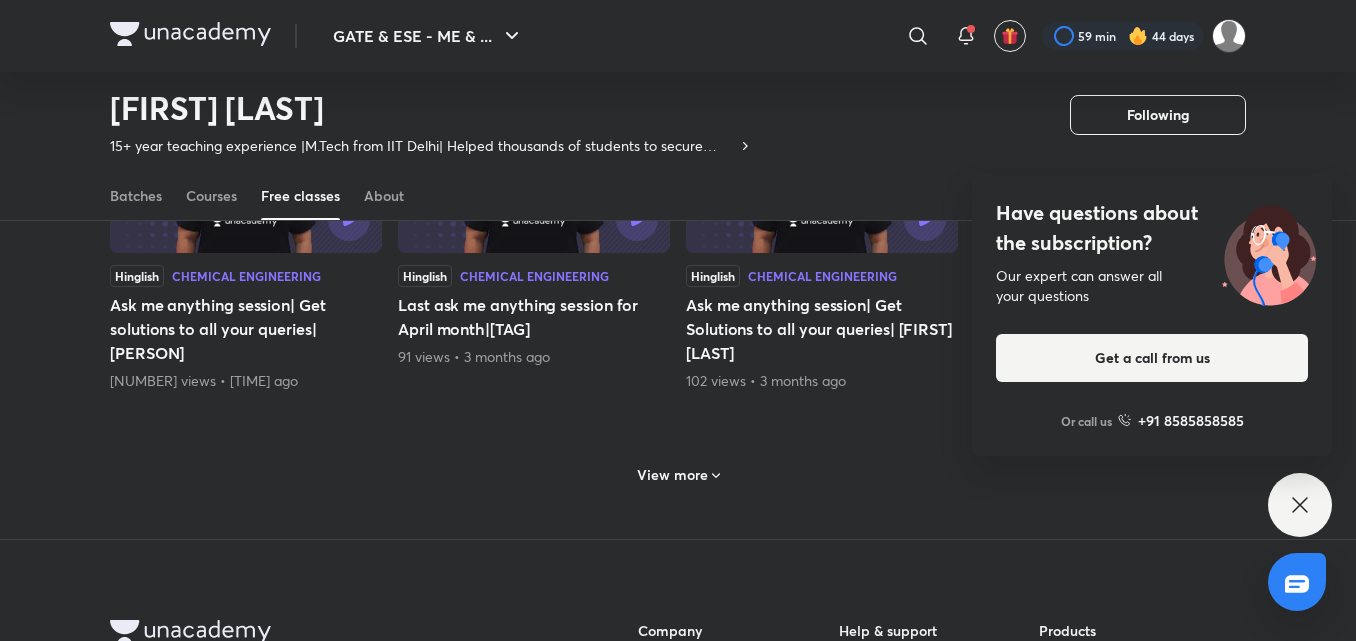 scroll, scrollTop: 2087, scrollLeft: 0, axis: vertical 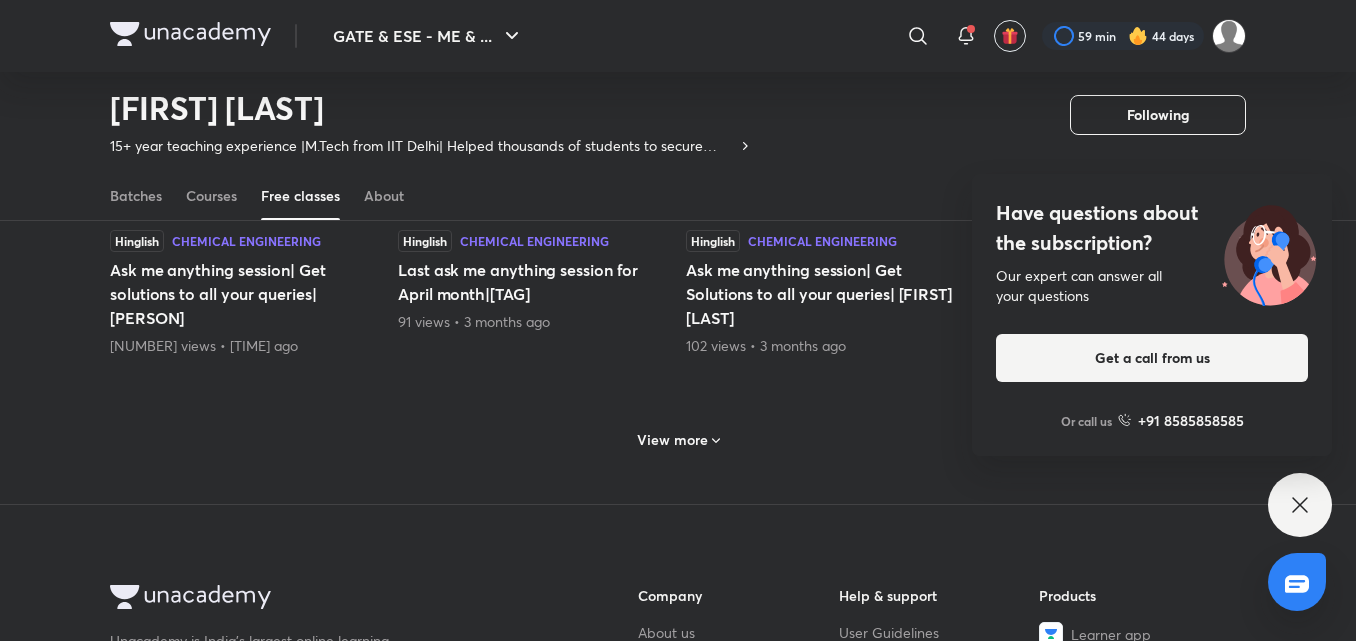 click on "View more" at bounding box center (678, 438) 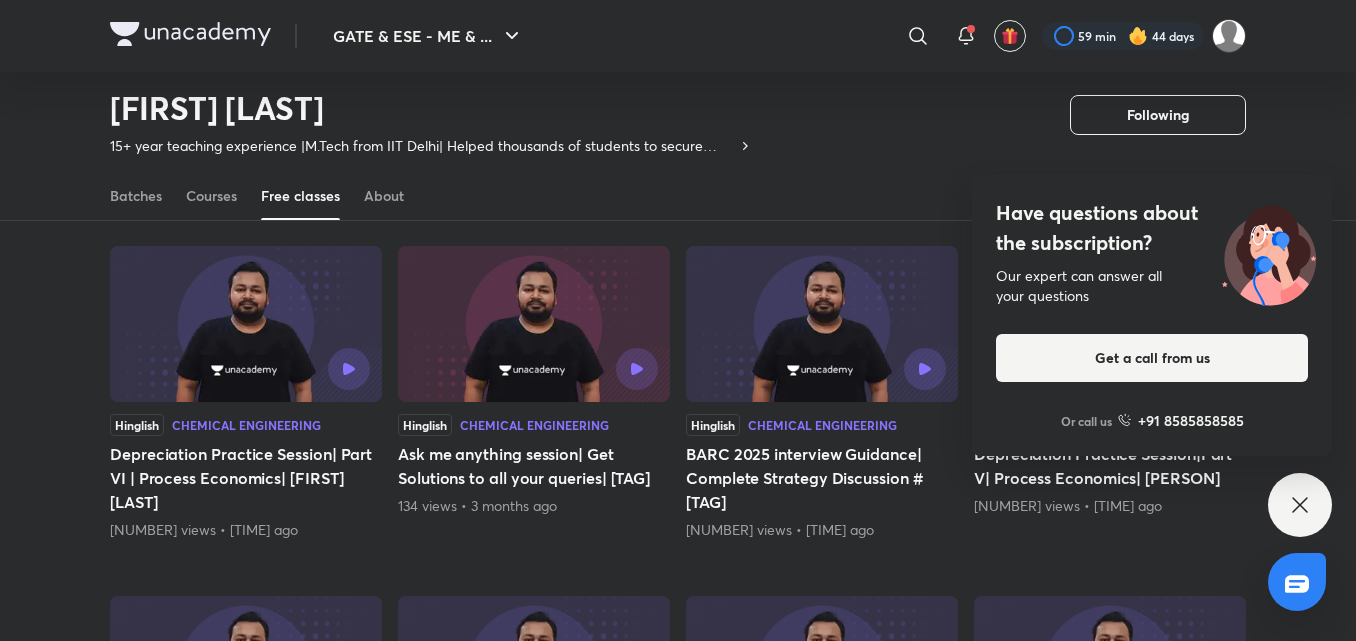 scroll, scrollTop: 2287, scrollLeft: 0, axis: vertical 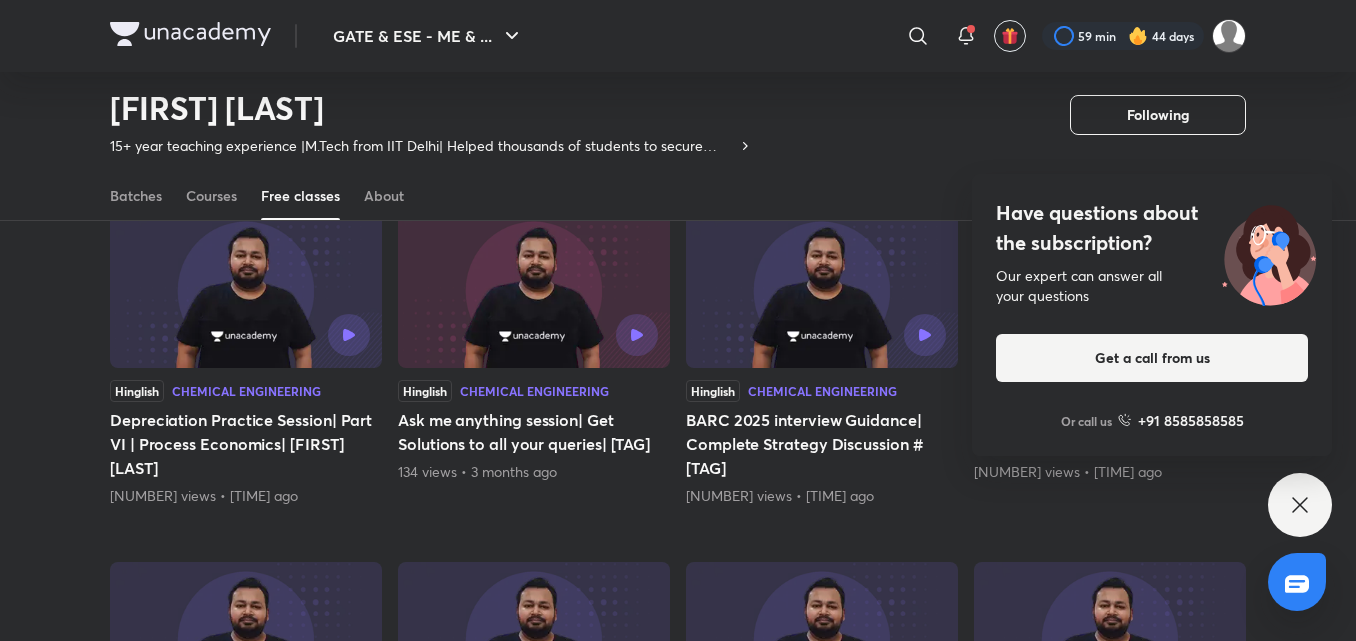 click on "Have questions about the subscription? Our expert can answer all your questions Get a call from us Or call us +91 8585858585" at bounding box center [1300, 505] 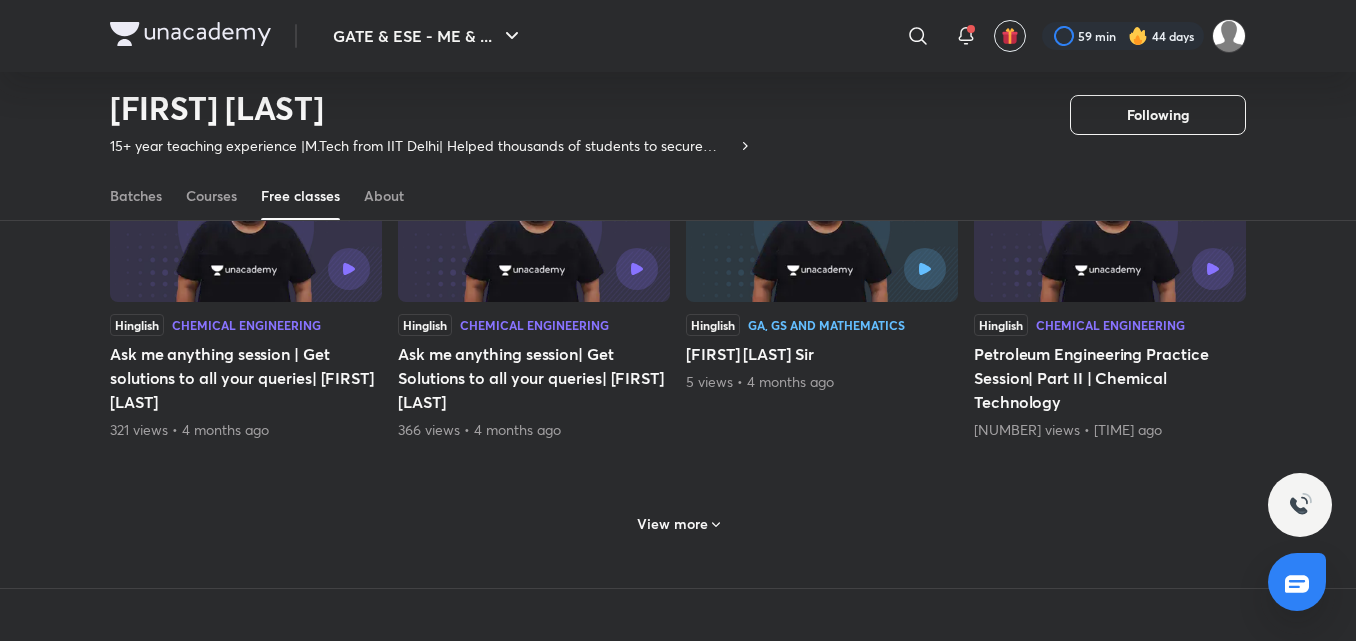 scroll, scrollTop: 3087, scrollLeft: 0, axis: vertical 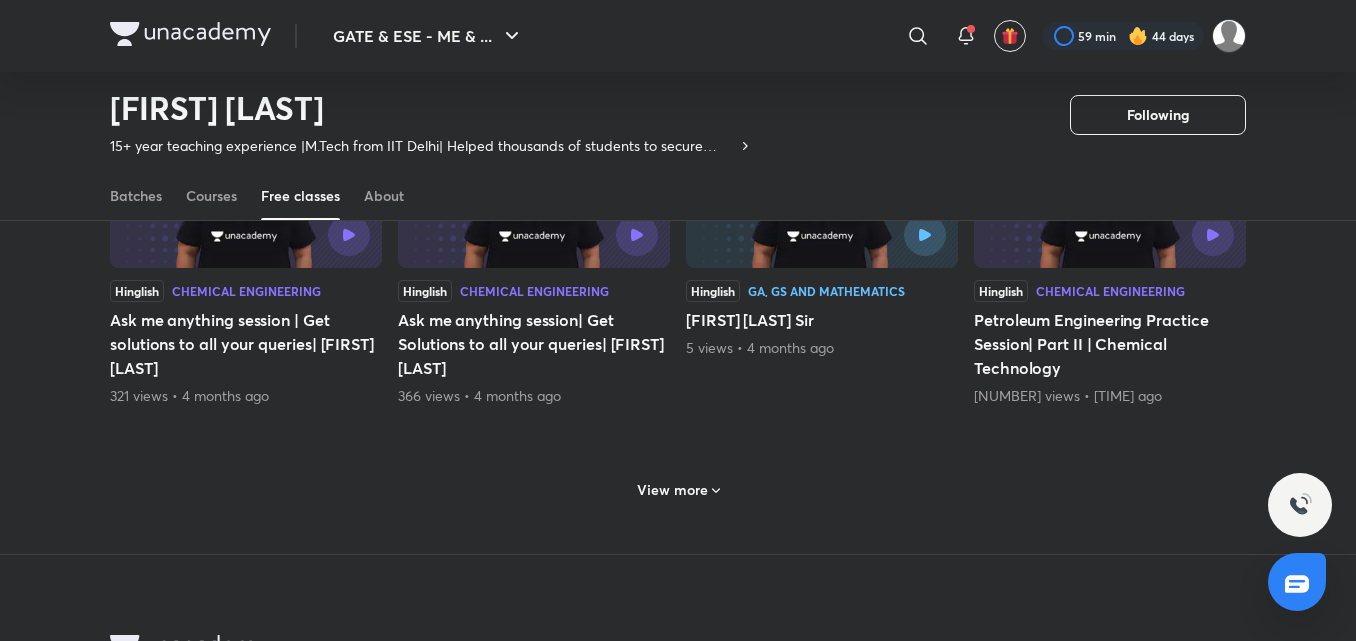 click on "View more" at bounding box center [678, 488] 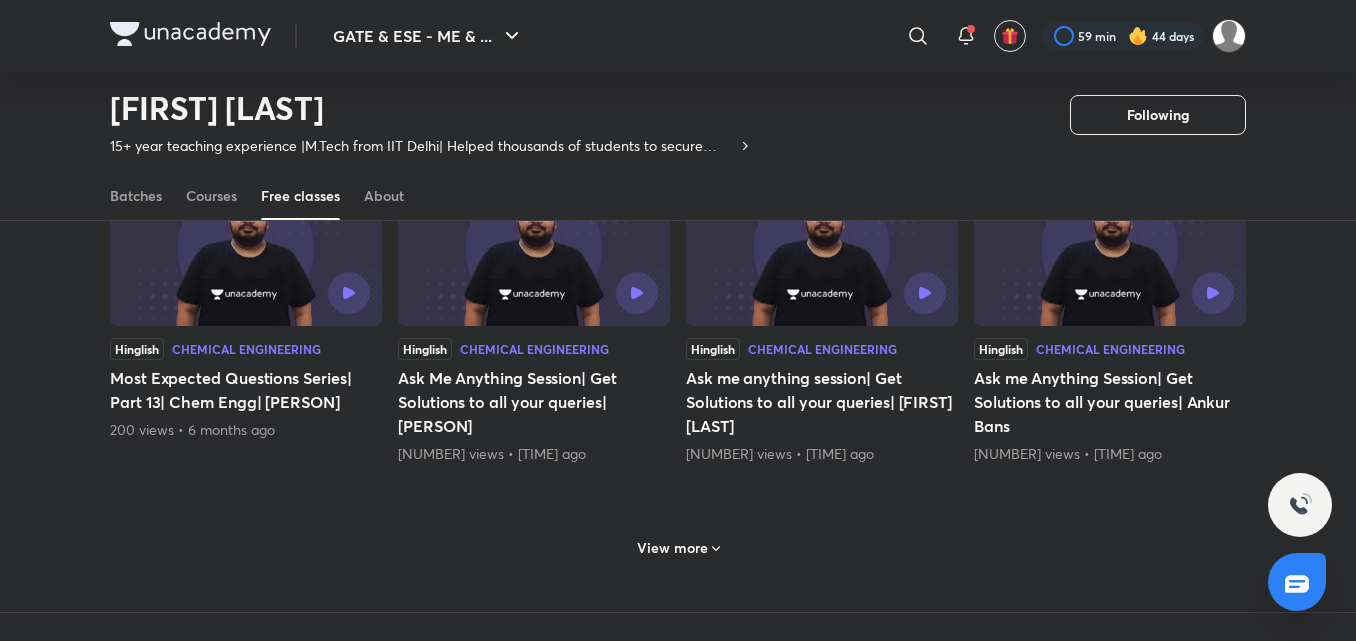 scroll, scrollTop: 4087, scrollLeft: 0, axis: vertical 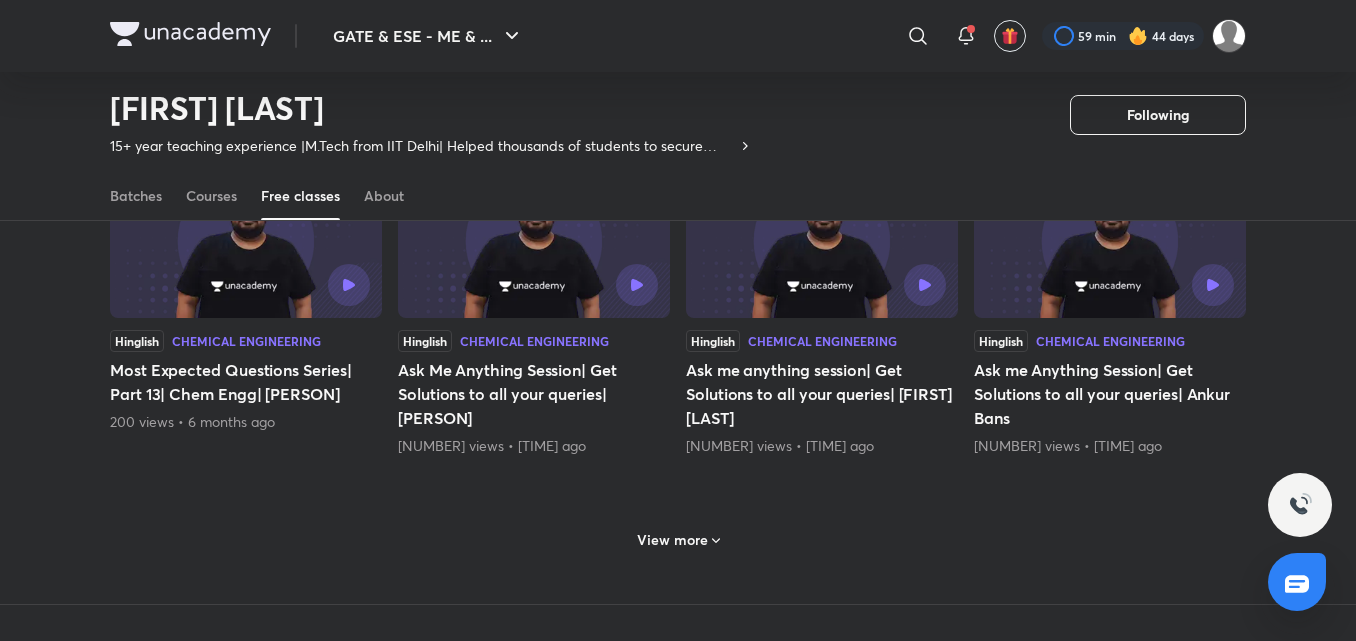 drag, startPoint x: 706, startPoint y: 565, endPoint x: 708, endPoint y: 545, distance: 20.09975 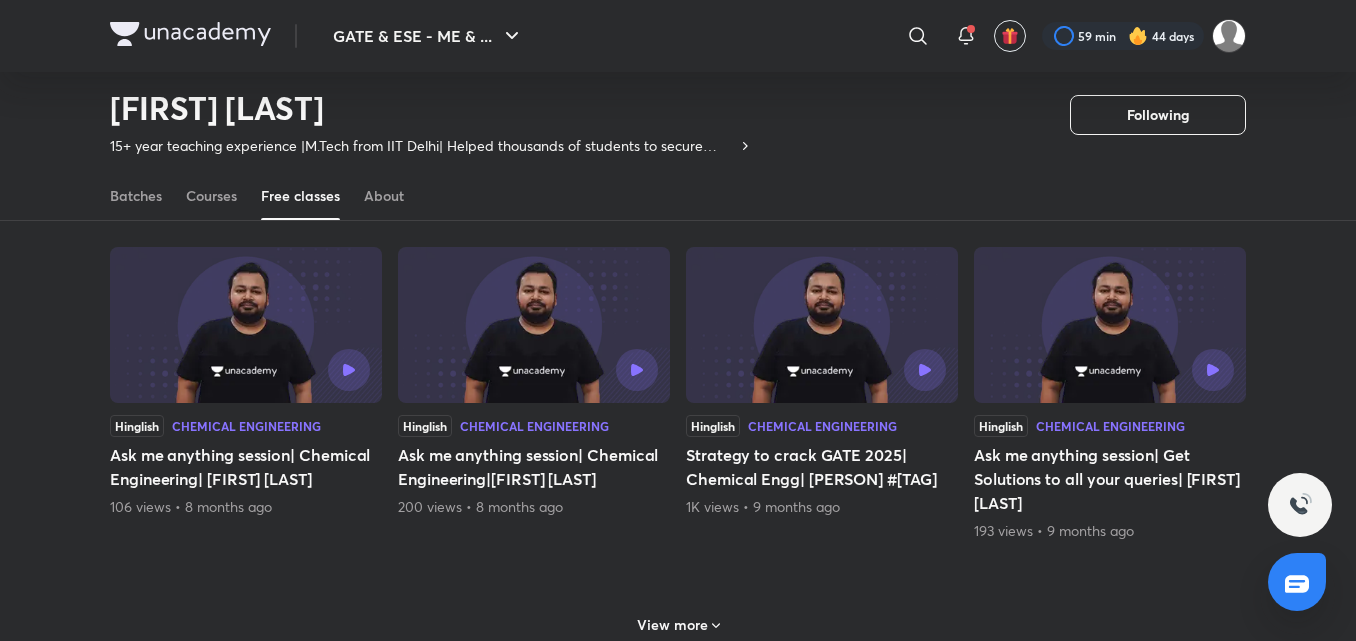 scroll, scrollTop: 5087, scrollLeft: 0, axis: vertical 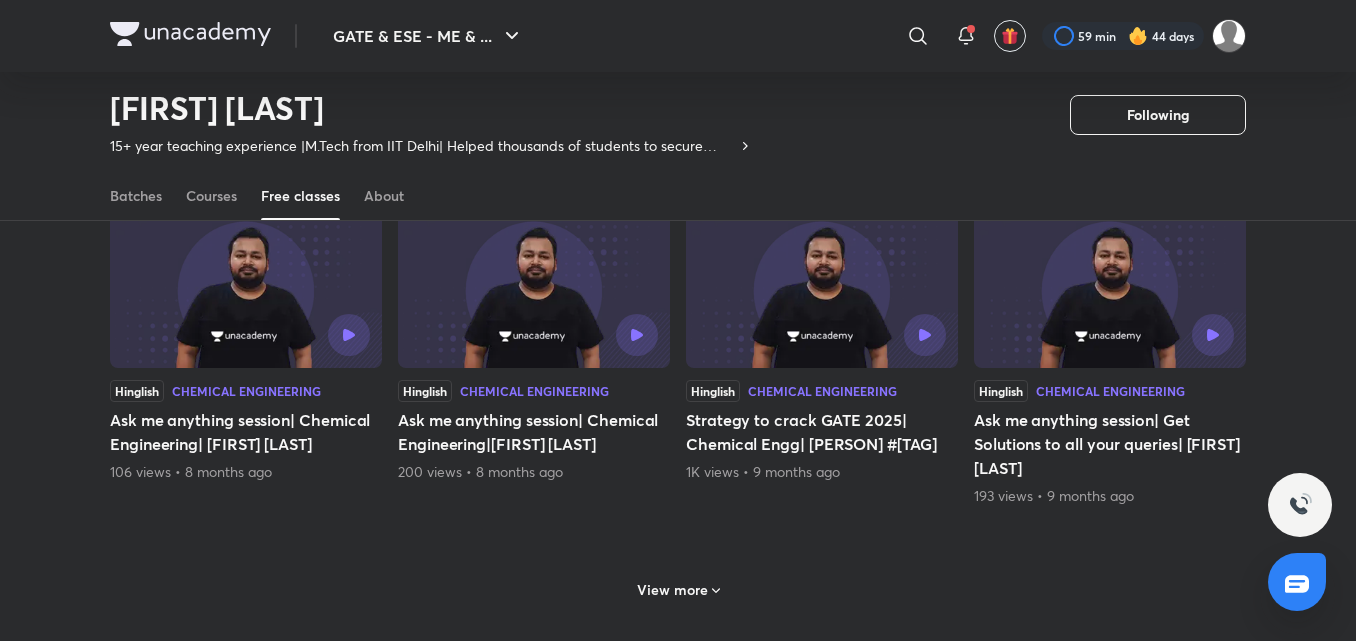 click on "View more" at bounding box center [678, 588] 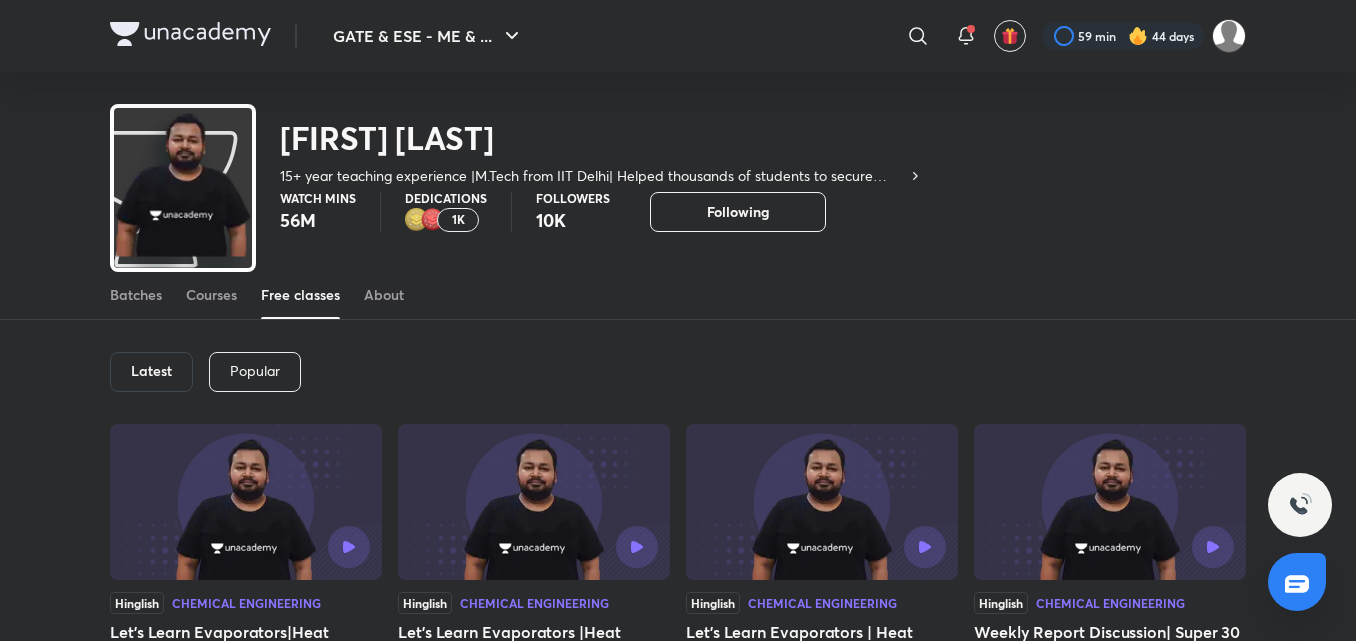 scroll, scrollTop: 60, scrollLeft: 0, axis: vertical 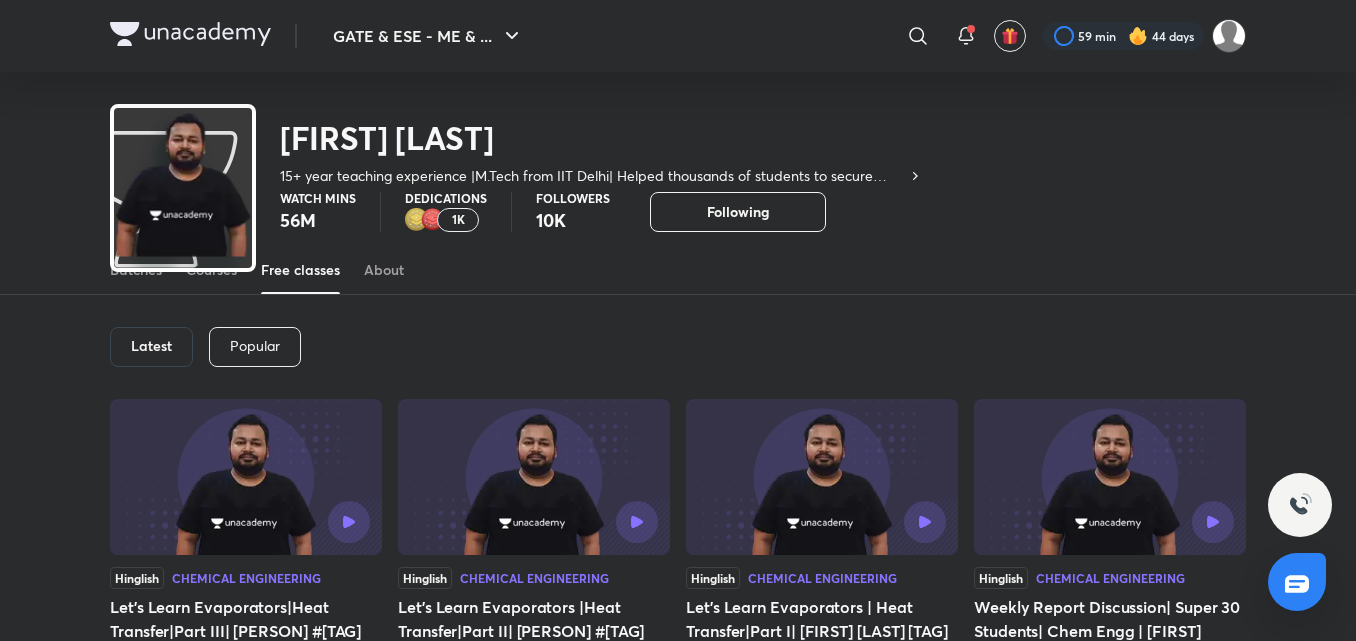 click on "Latest" at bounding box center (151, 347) 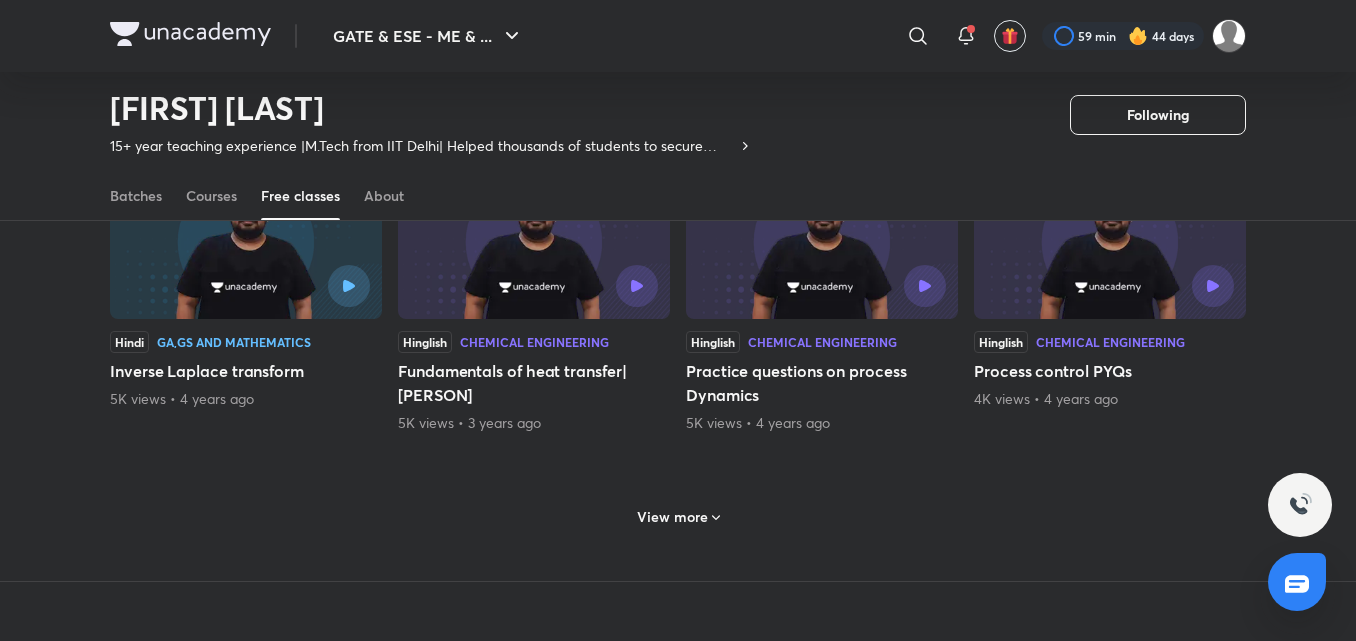 scroll, scrollTop: 988, scrollLeft: 0, axis: vertical 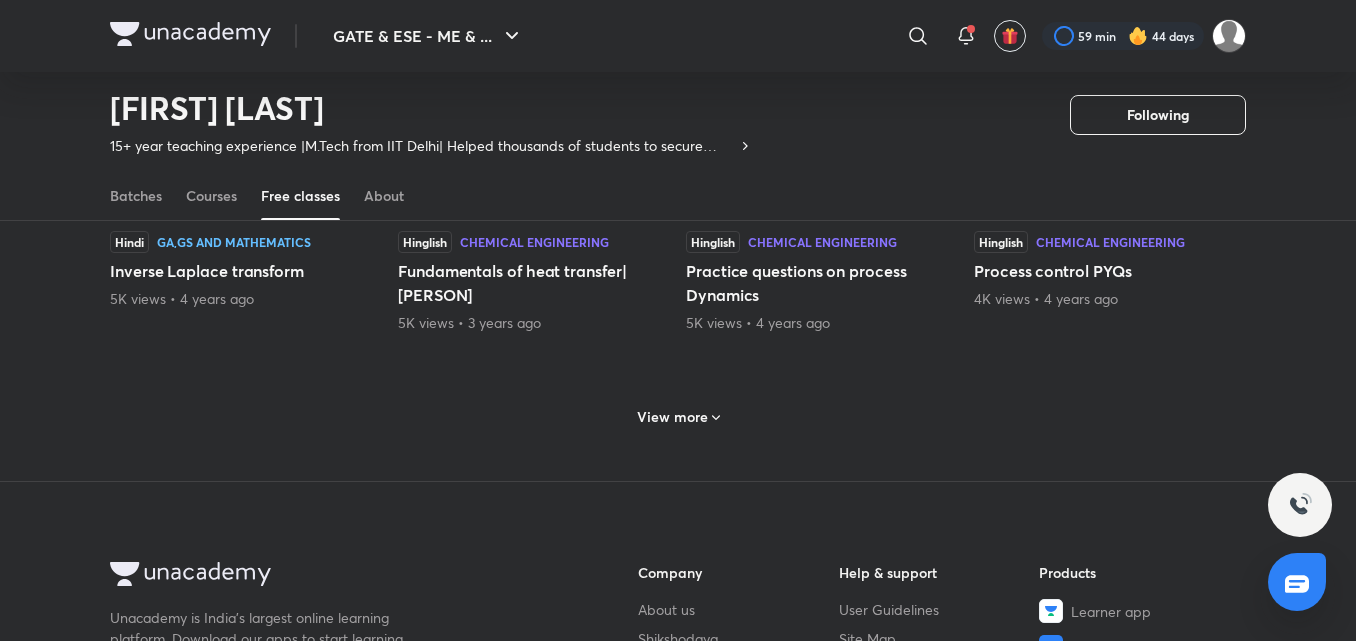 click on "Hinglish Chemical Engineering Full Revision of Instrumentation and Process Control| [PERSON] [NUMBER]K views  •  [NUMBER] year ago English GA,GS and Mathematics Introduction to Laplace Transform [NUMBER]K views  •  [NUMBER] years ago English Chemical Engineering Conceptual session on Pumps (NPSH) [NUMBER]K views  •  [NUMBER] years ago English GA,GS and Mathematics Introduction to Laplace transform cont. [NUMBER]K views  •  [NUMBER] years ago Hinglish Chemical Engineering Distillation Complete Revision for the GATE exam|MTO| [PERSON] Sir [NUMBER]K views  •  [NUMBER] year ago Hindi Chemical Engineering Marathon session of GATE PYQ of Heat Transfer Conduction [NUMBER]K views  •  [NUMBER] years ago Hindi GA,GS and Mathematics Laplace transform example problems [NUMBER]K views  •  [NUMBER] years ago English Chemical Engineering Conceptual Marathon Series on Cascade Control Strategy [NUMBER]K views  •  [NUMBER] years ago Hindi GA,GS and Mathematics Inverse Laplace transform [NUMBER]K views  •  [NUMBER] years ago Hinglish Chemical Engineering Fundamentals of heat transfer| [PERSON] [NUMBER]K views  •  [NUMBER] years ago" at bounding box center (678, -54) 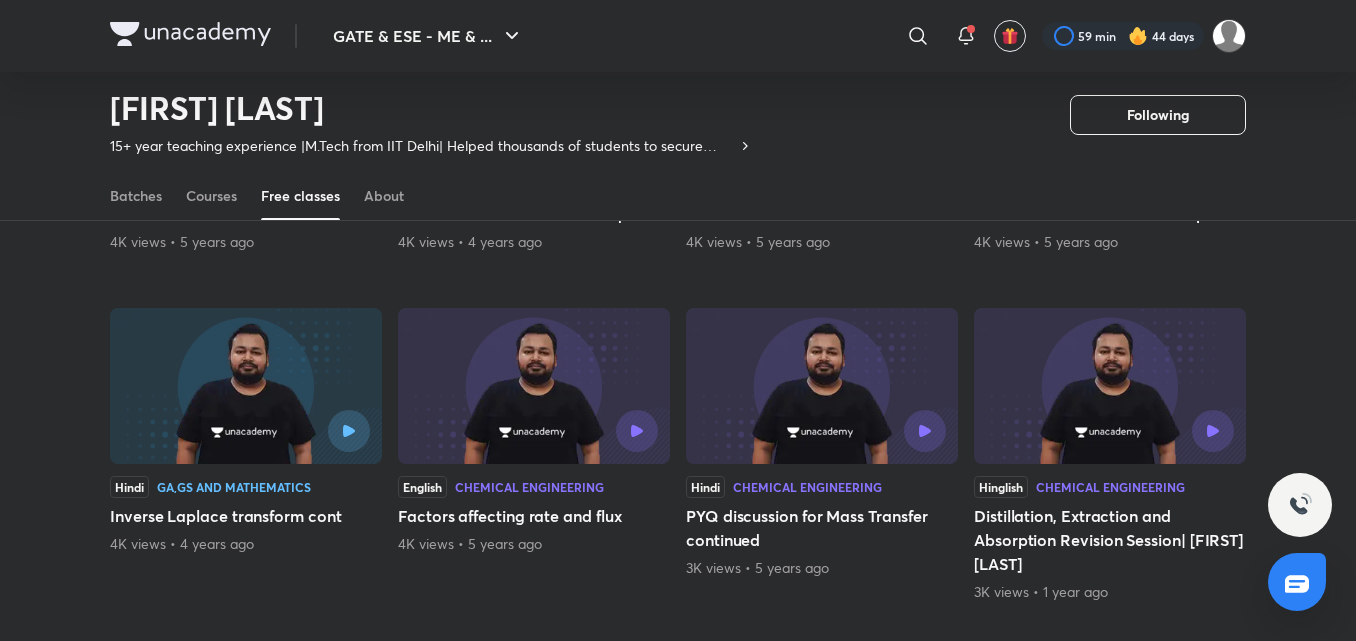 scroll, scrollTop: 1488, scrollLeft: 0, axis: vertical 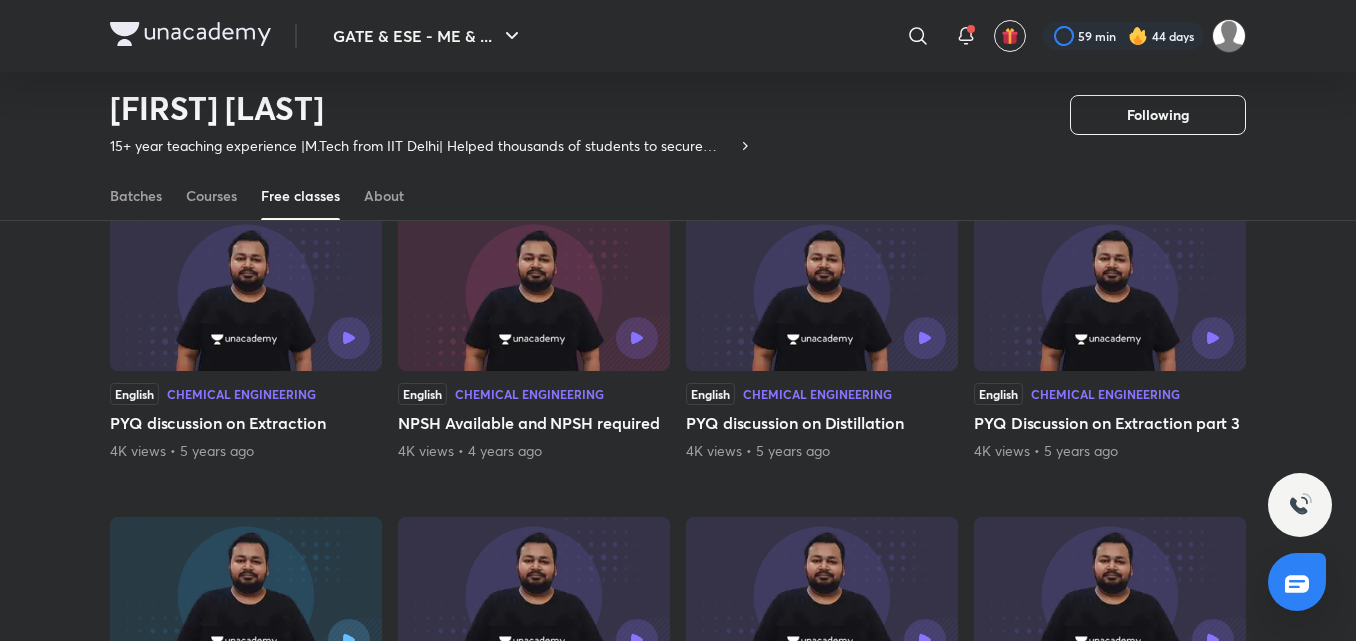 click at bounding box center [822, 293] 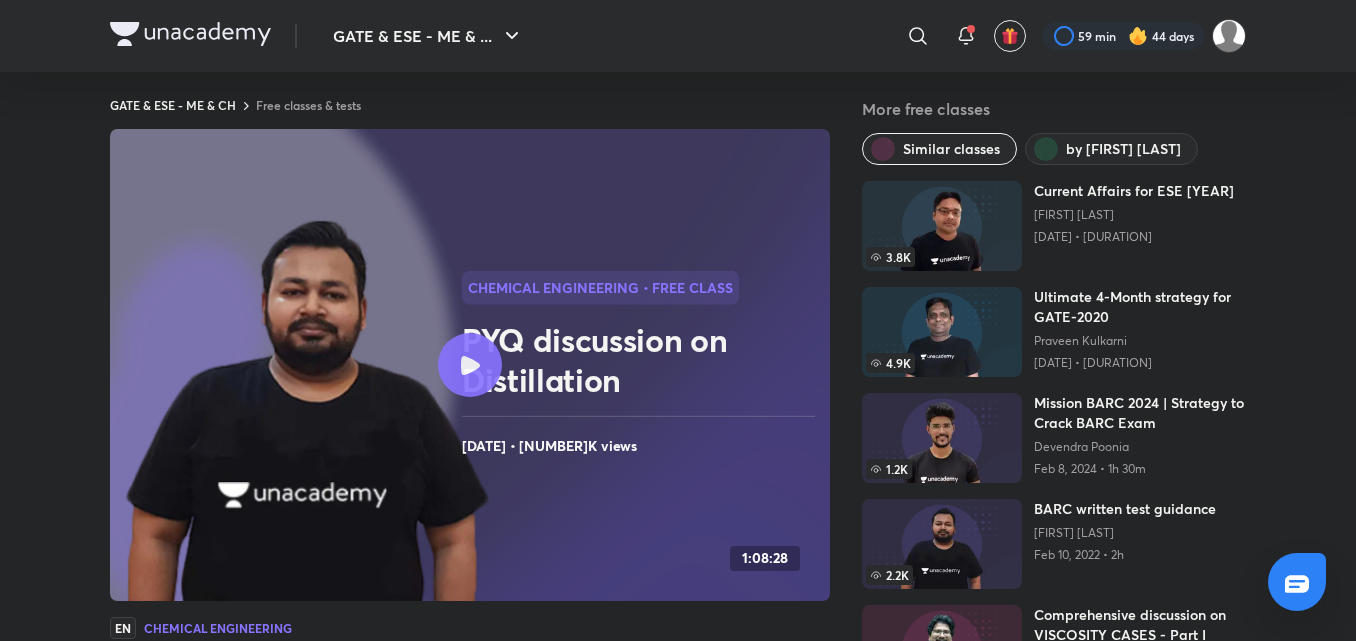scroll, scrollTop: 0, scrollLeft: 0, axis: both 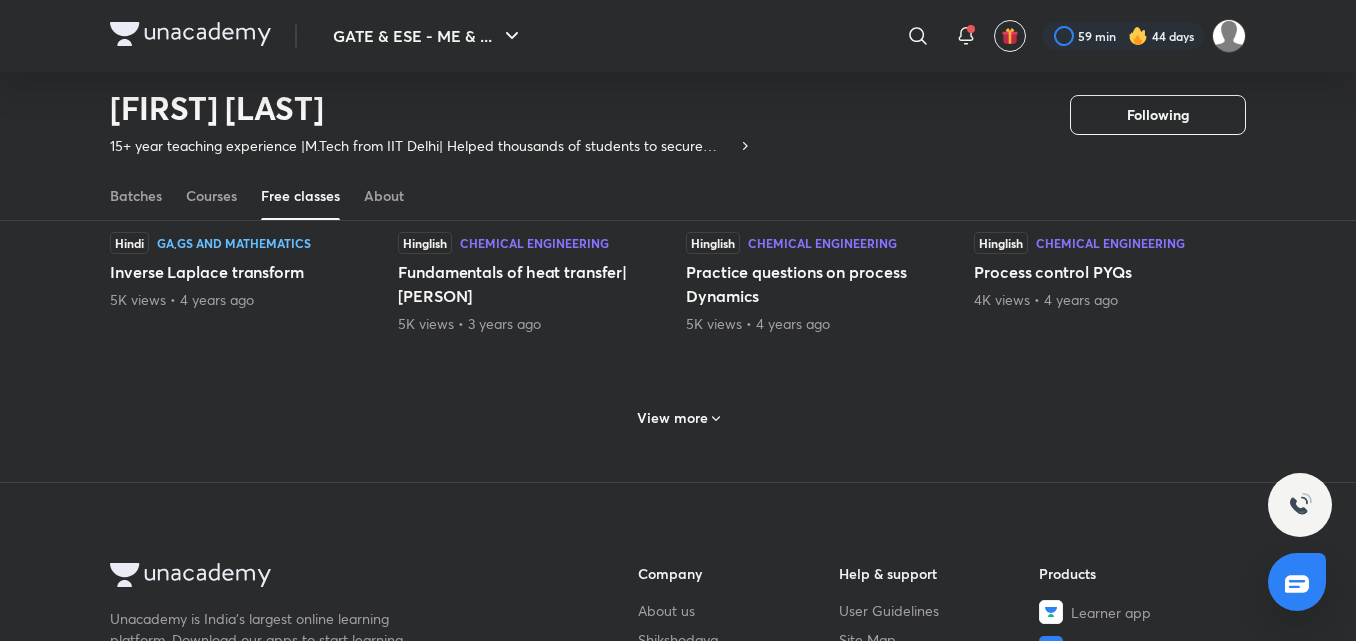 click on "View more" at bounding box center [672, 418] 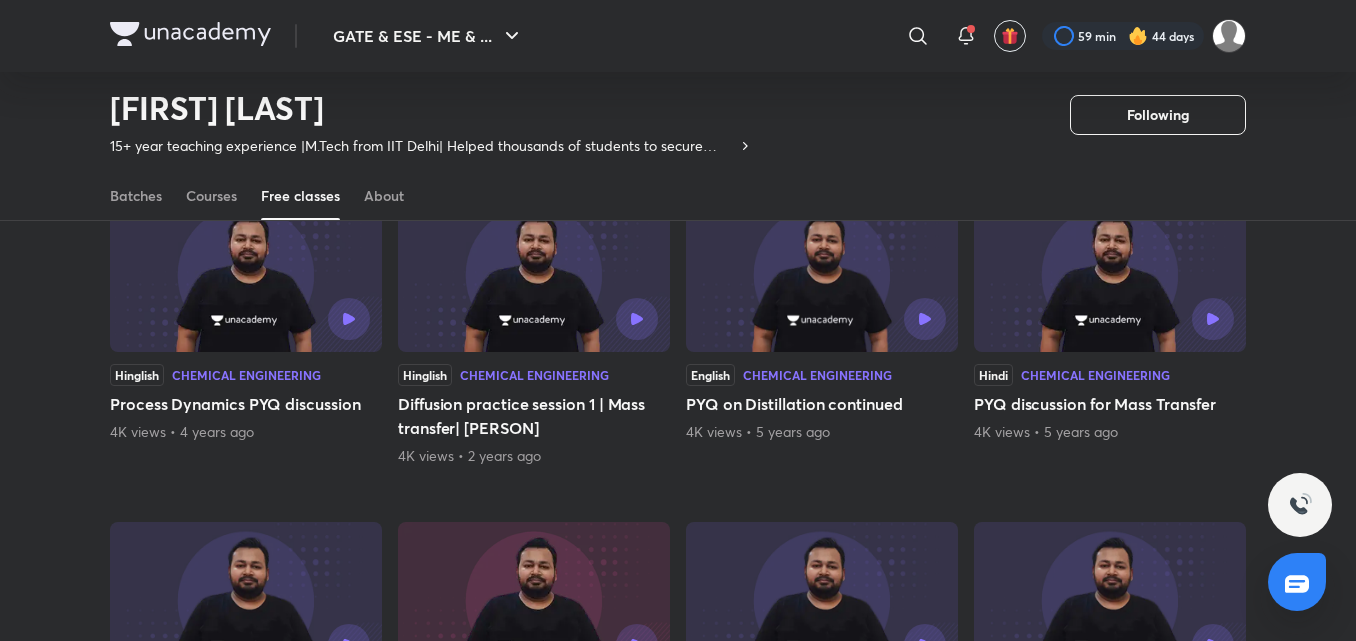 scroll, scrollTop: 1187, scrollLeft: 0, axis: vertical 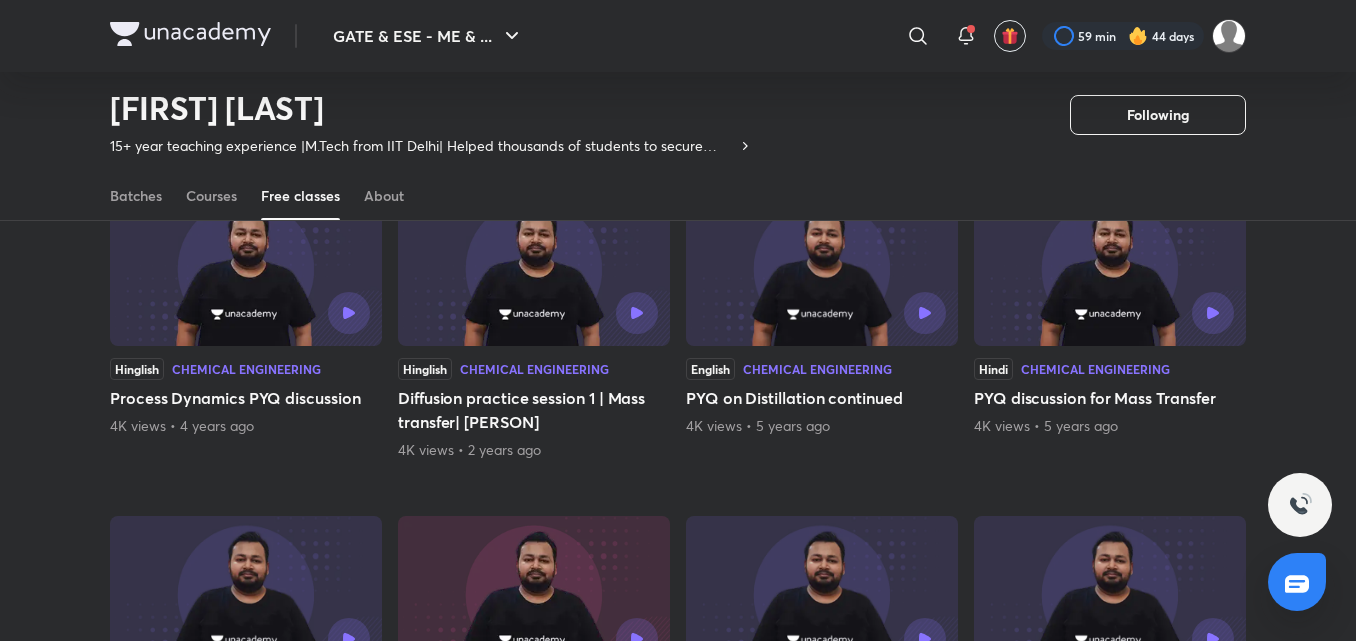 click at bounding box center [822, 313] 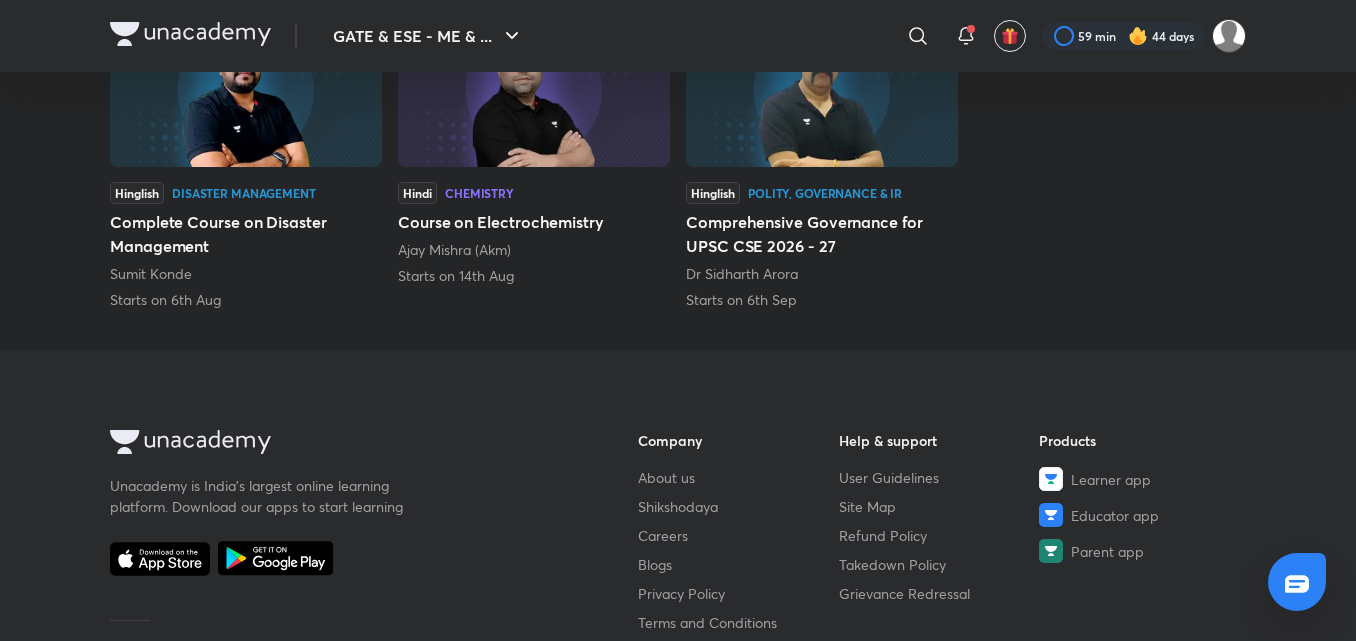 scroll, scrollTop: 0, scrollLeft: 0, axis: both 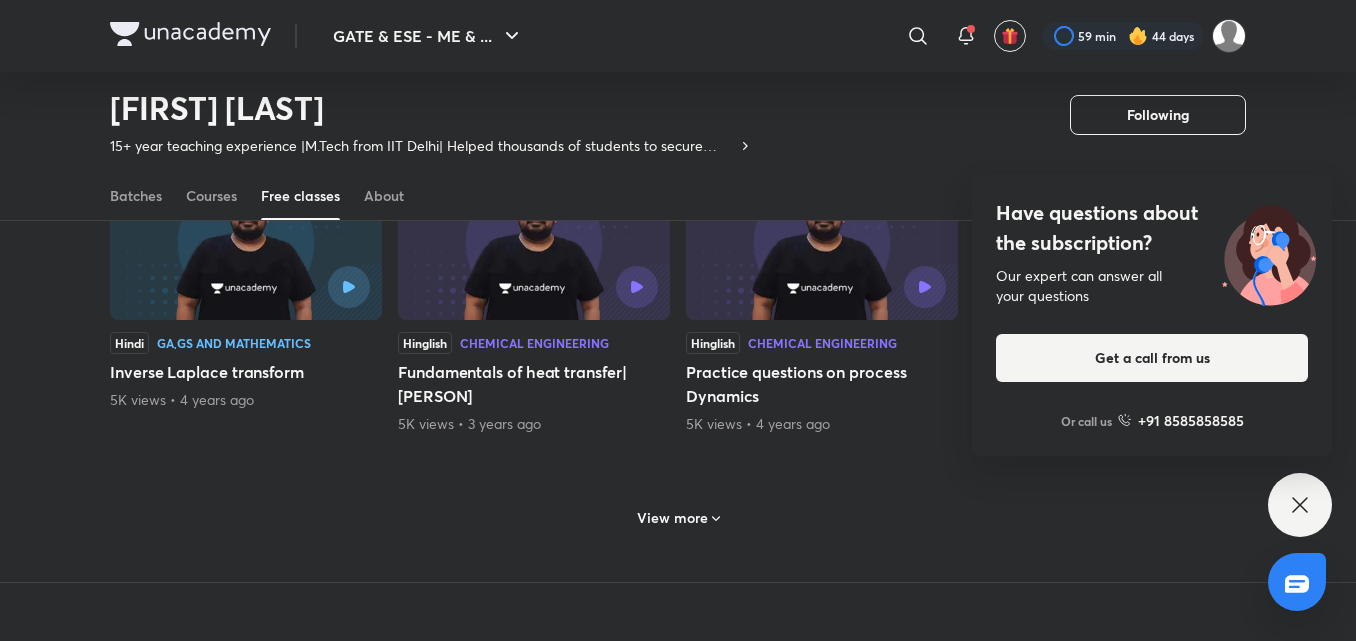 click on "View more" at bounding box center (678, 516) 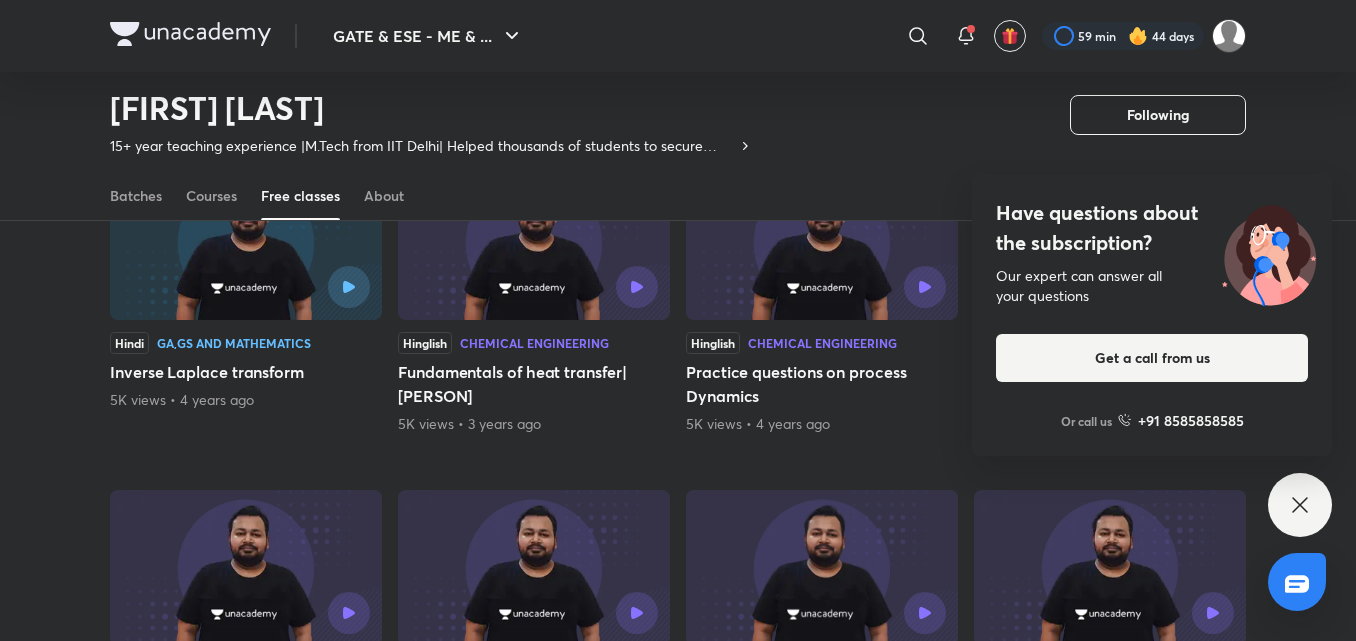 click 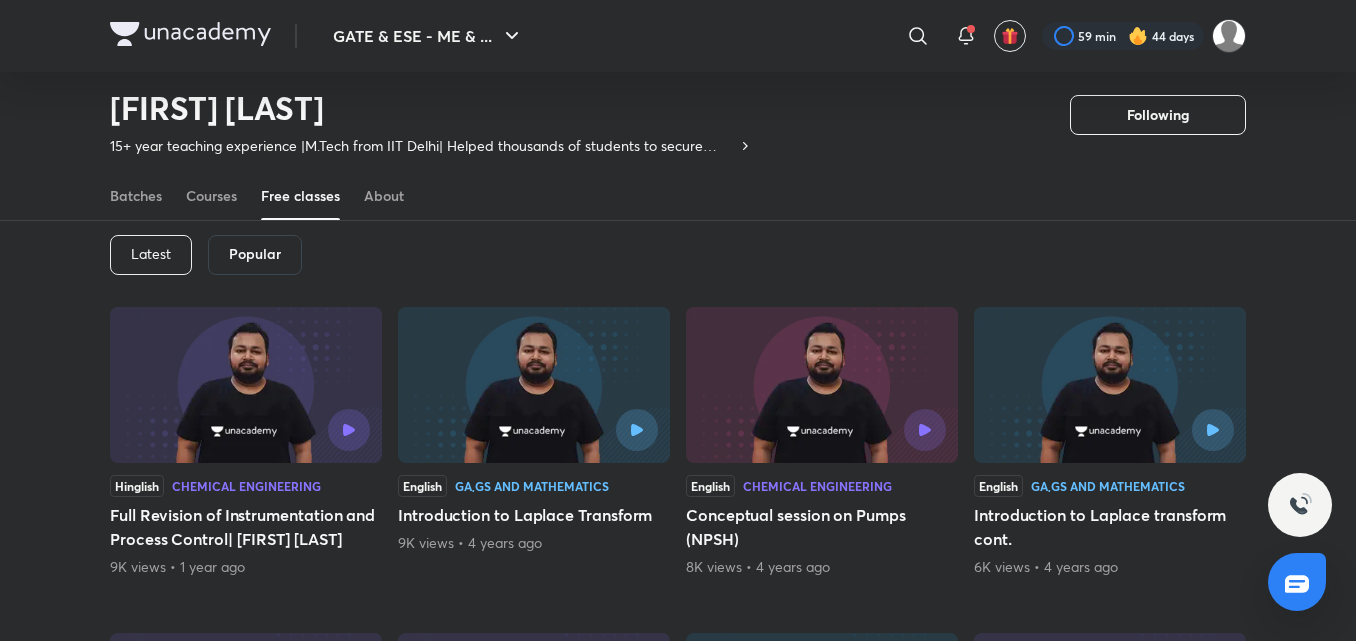scroll, scrollTop: 0, scrollLeft: 0, axis: both 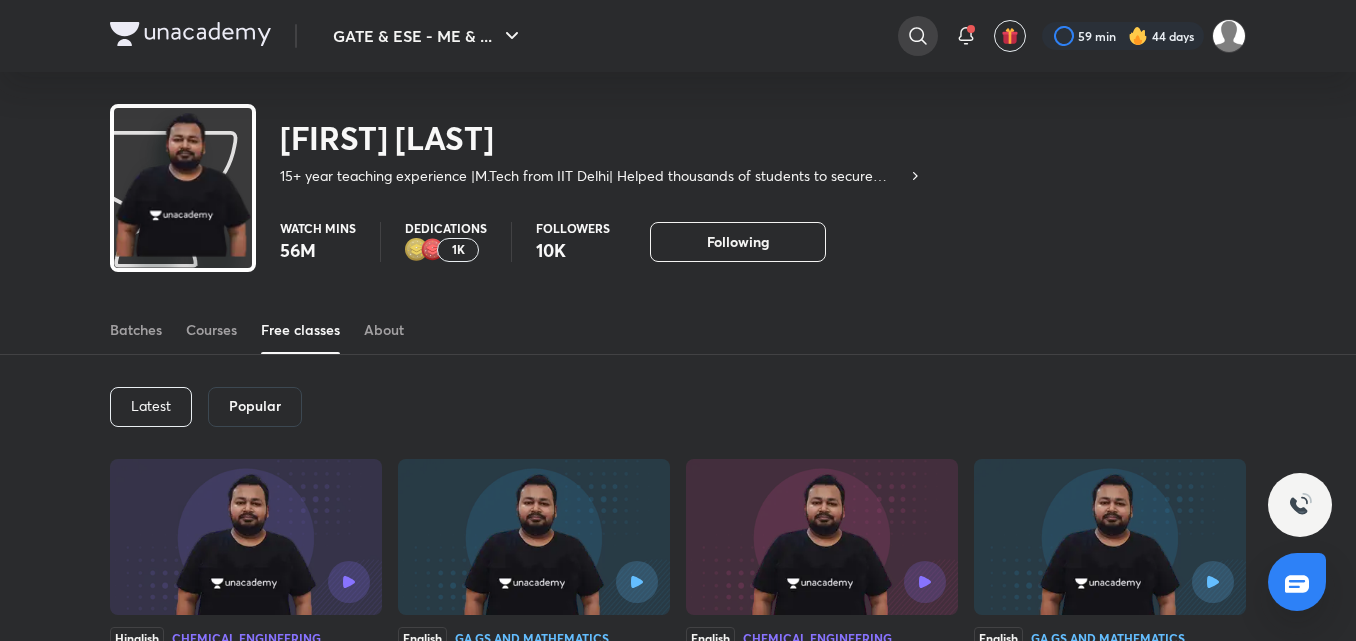 click at bounding box center [918, 36] 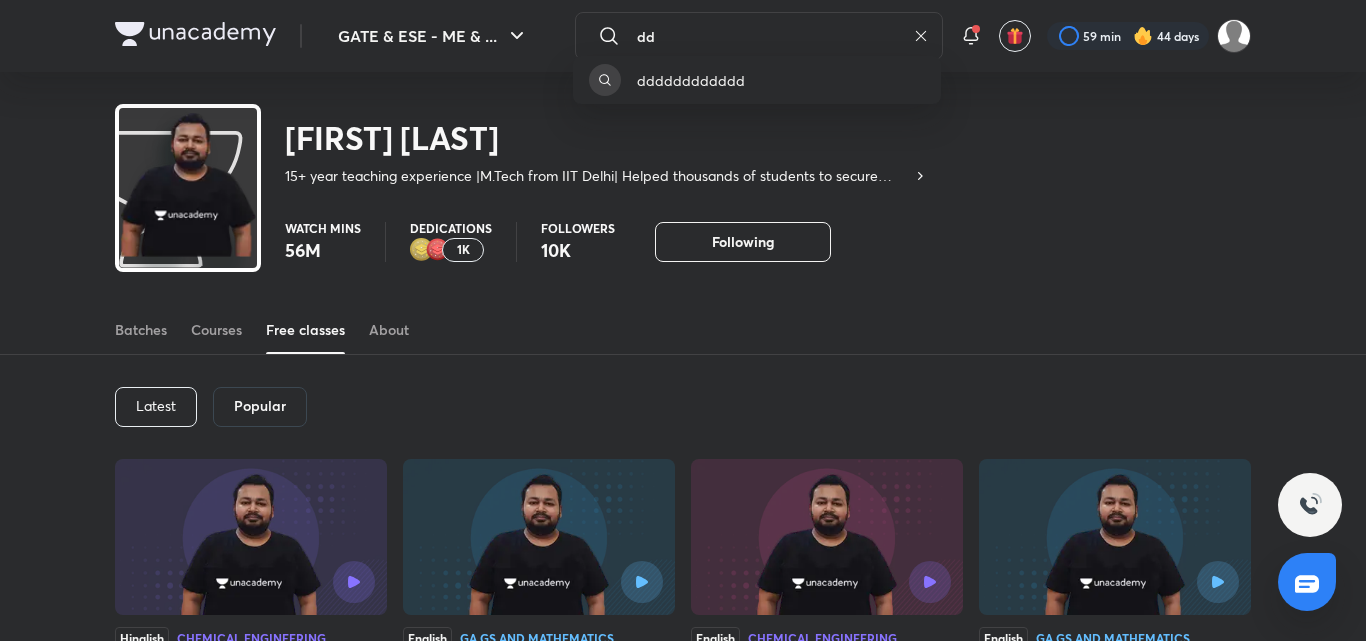 type on "d" 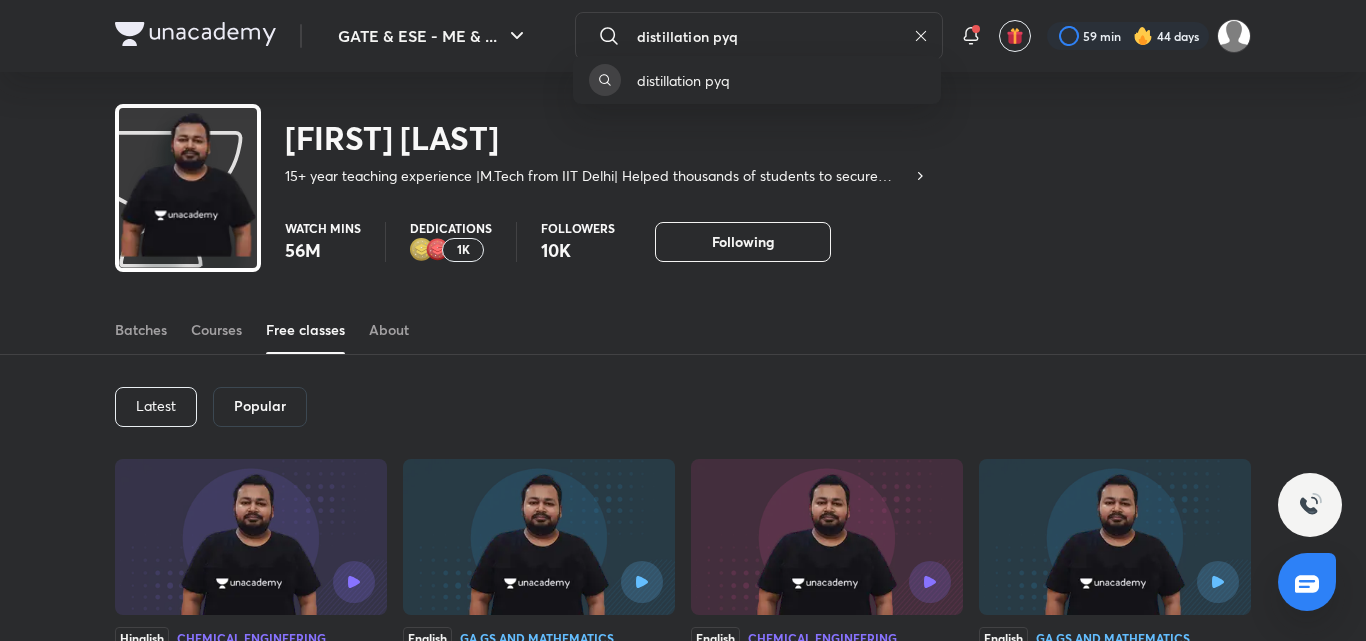 type on "distillation pyq" 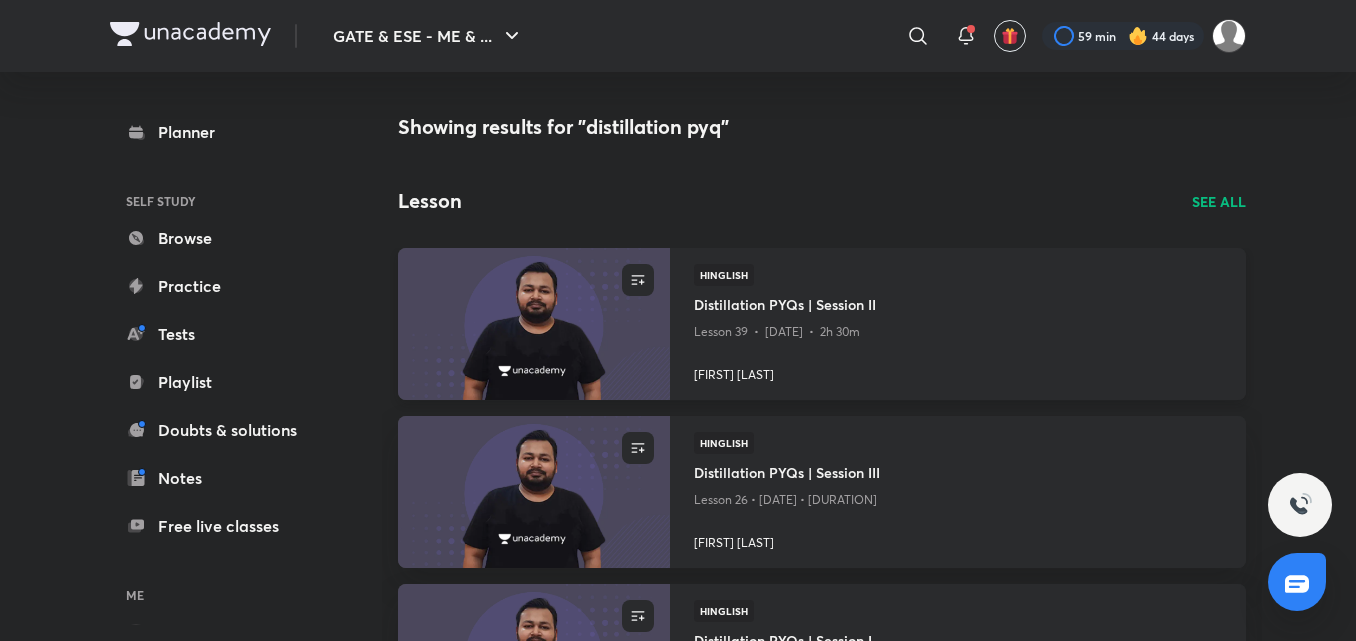 scroll, scrollTop: 100, scrollLeft: 0, axis: vertical 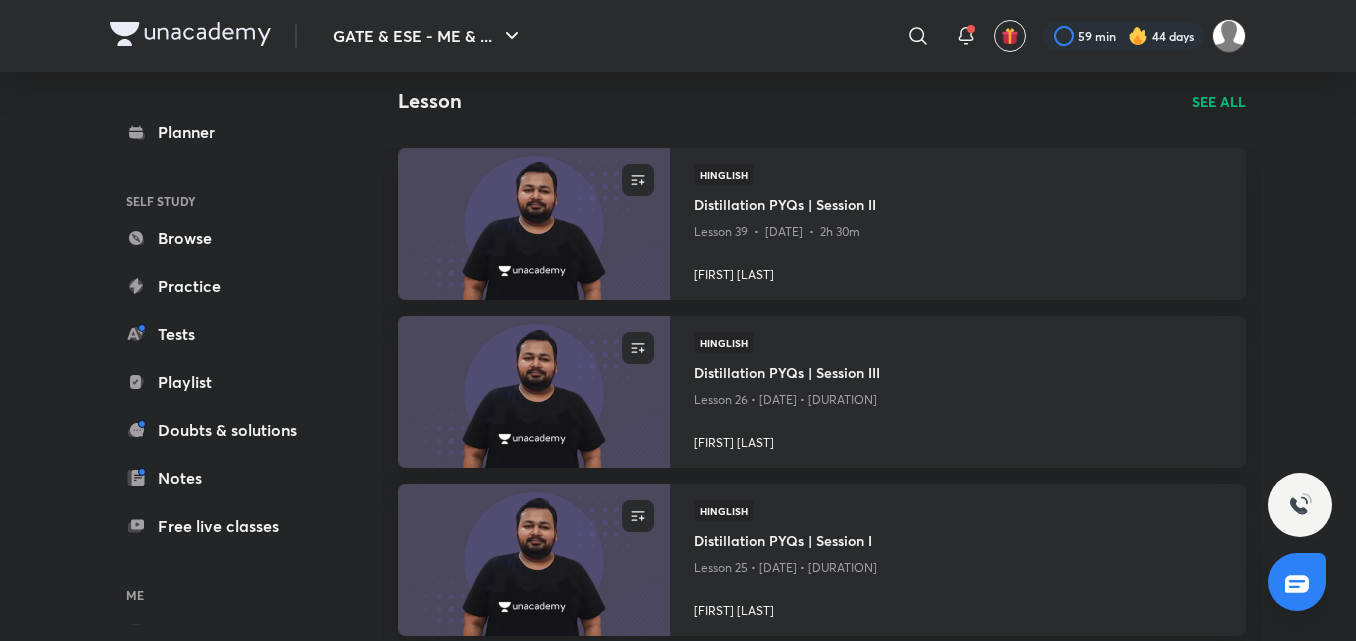 click on "SEE ALL" at bounding box center [1219, 101] 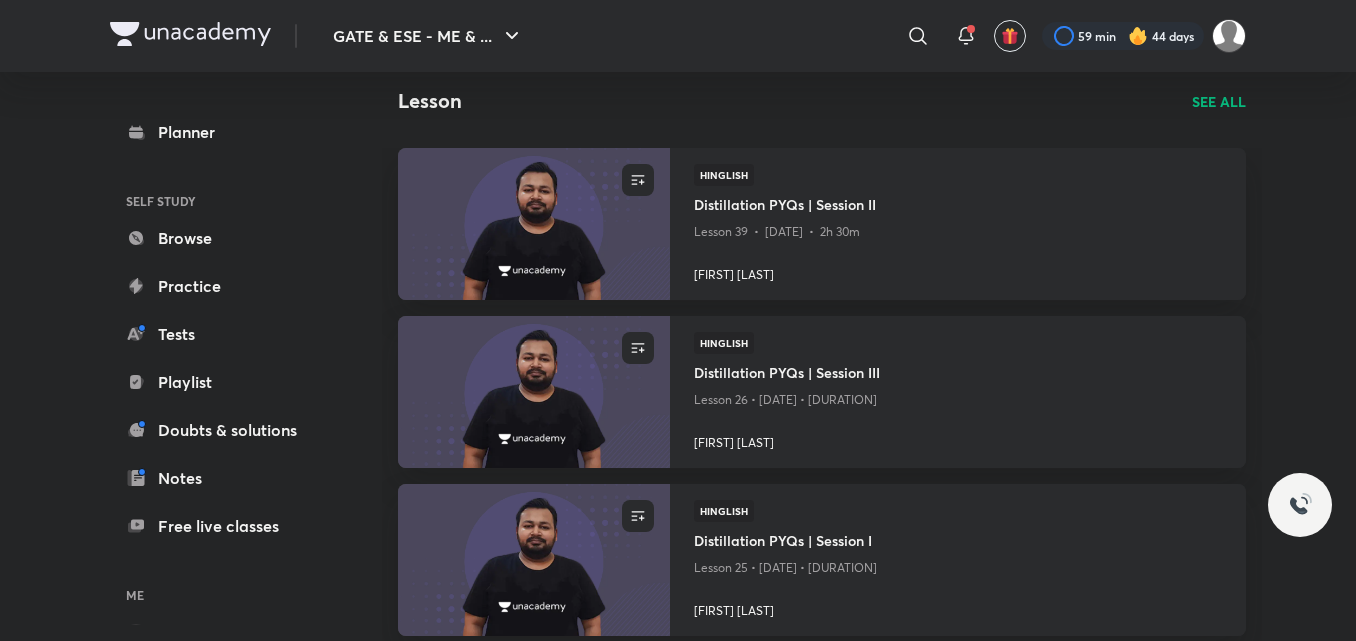 click on "SEE ALL" at bounding box center (1219, 101) 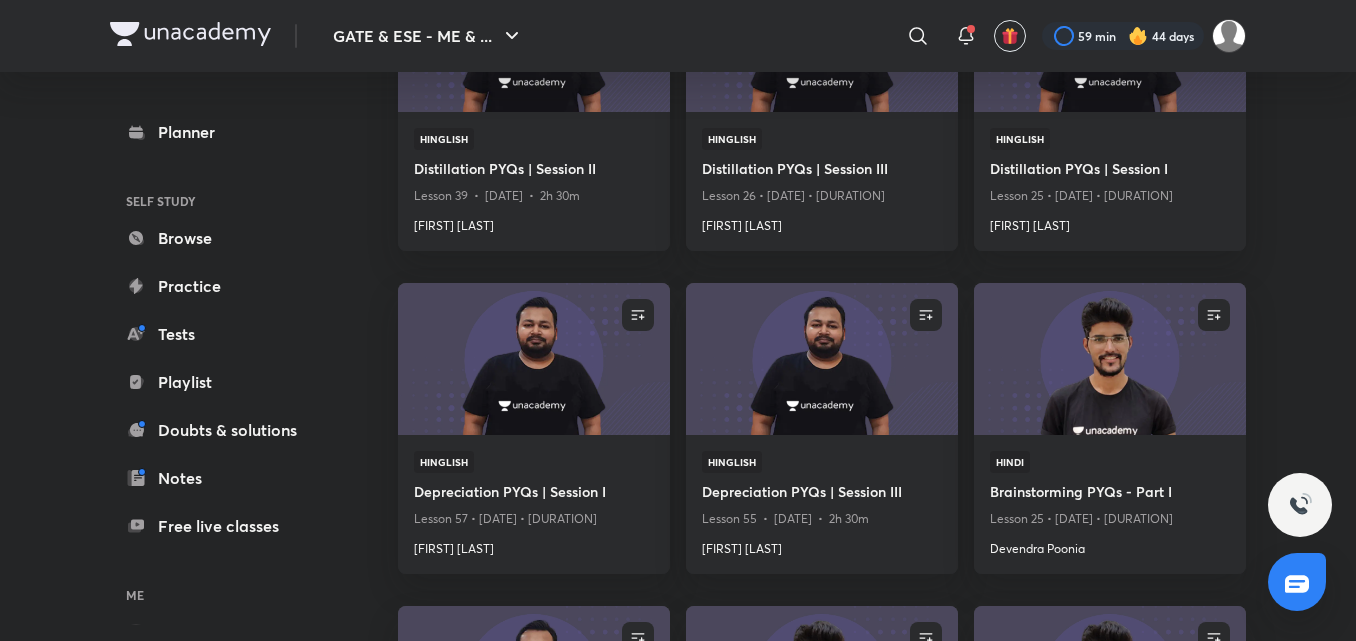 scroll, scrollTop: 100, scrollLeft: 0, axis: vertical 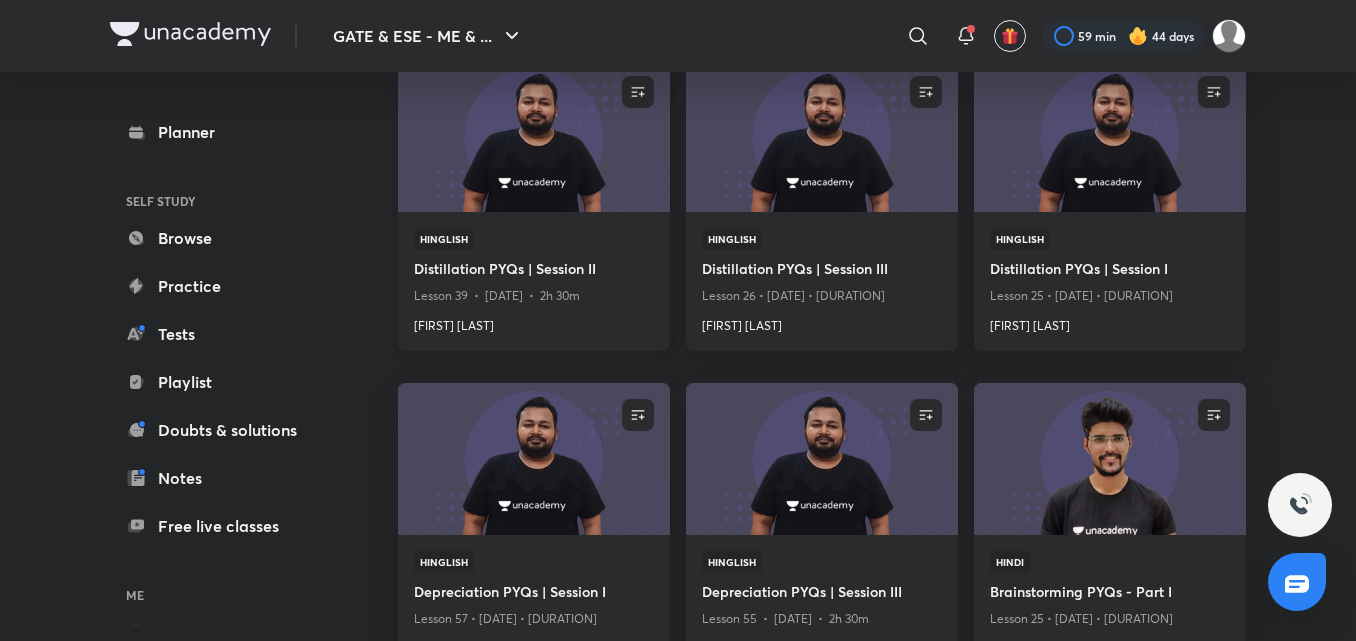 click at bounding box center (533, 135) 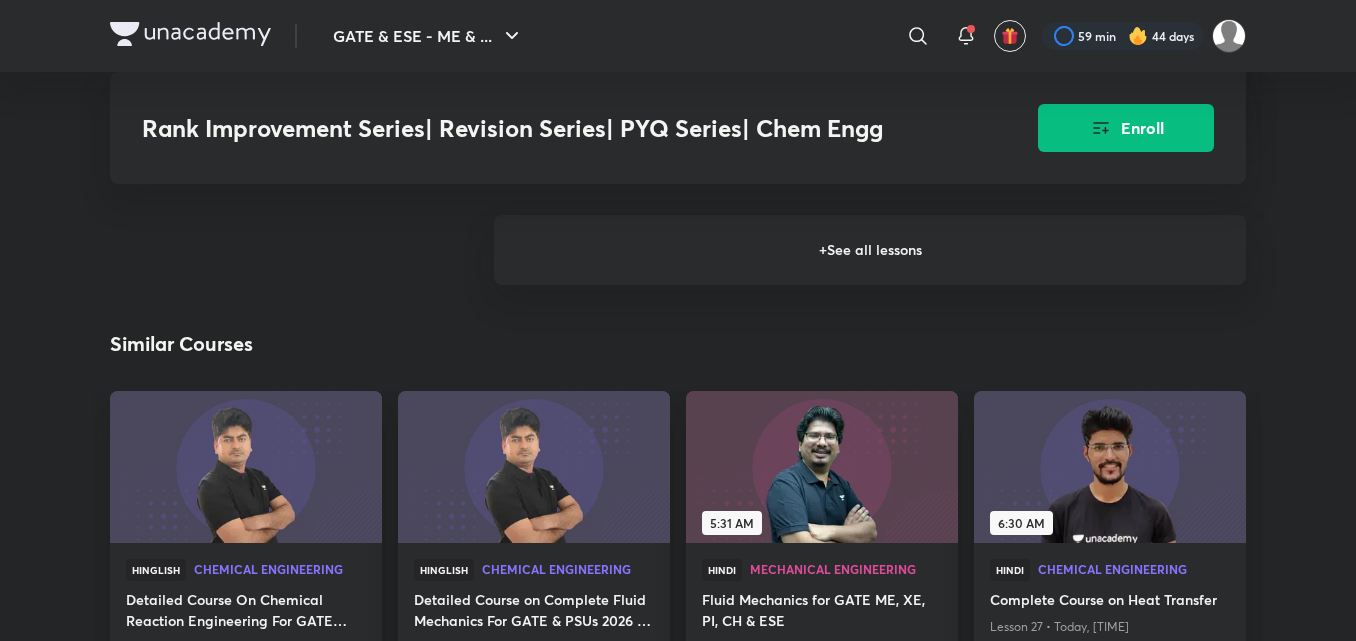 scroll, scrollTop: 3900, scrollLeft: 0, axis: vertical 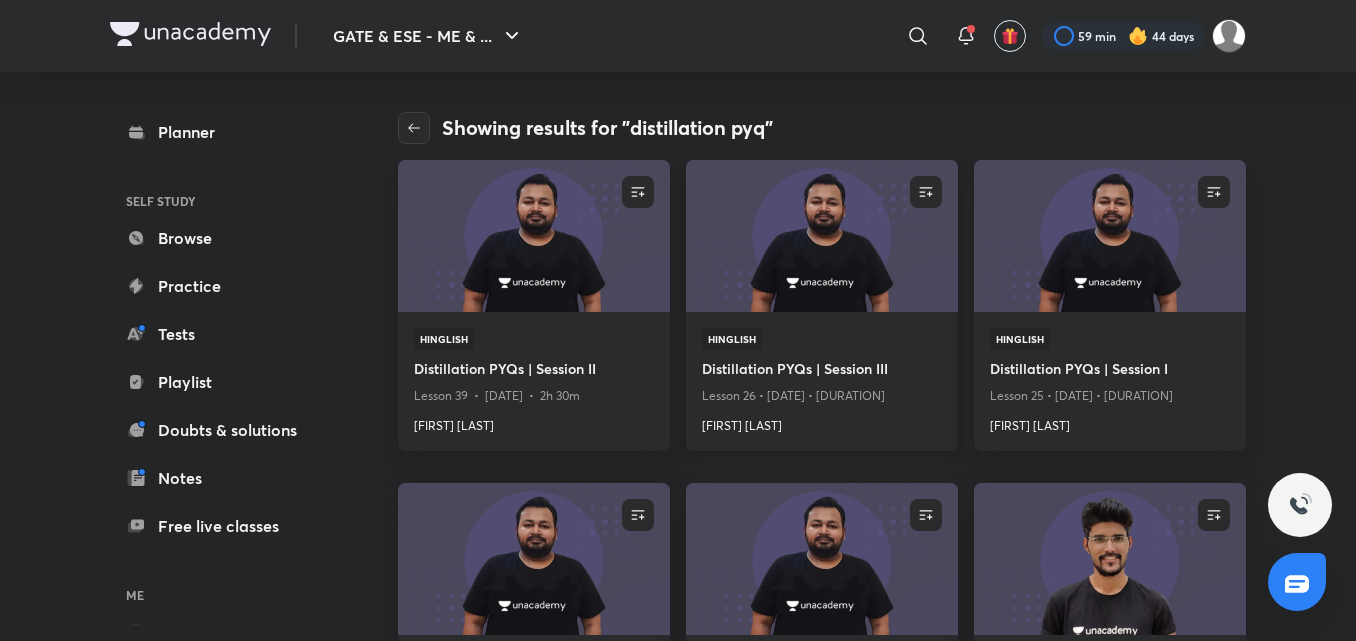 click at bounding box center [821, 235] 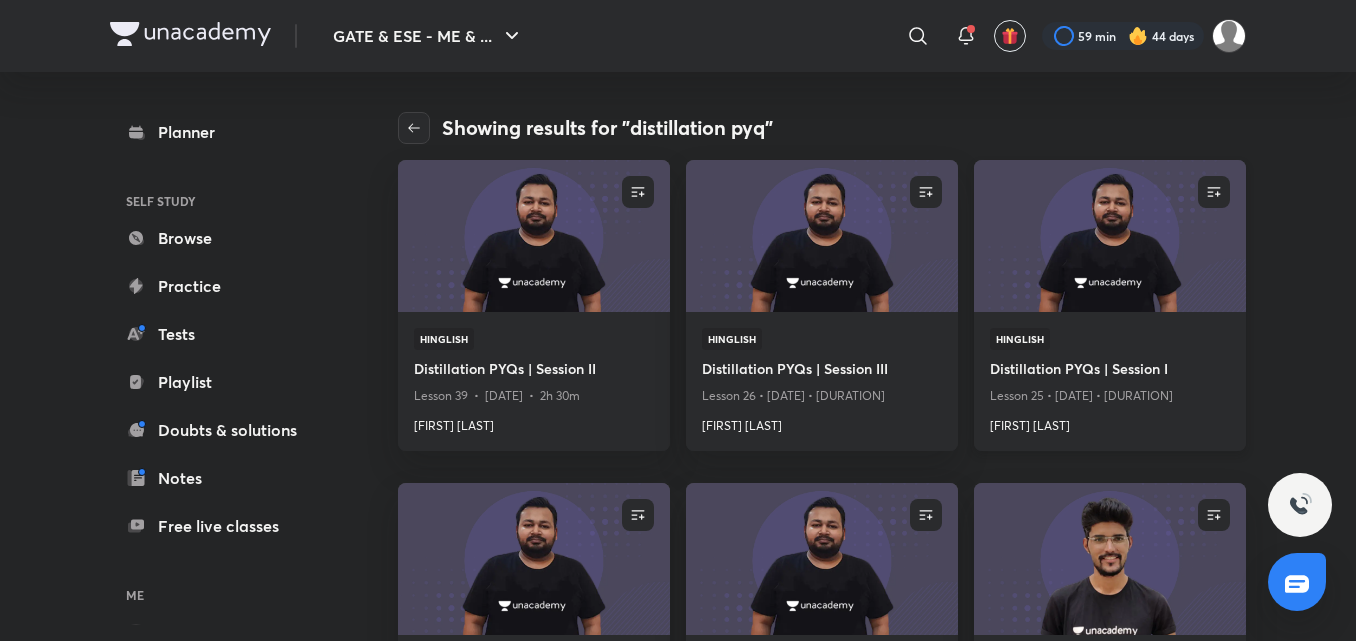 click at bounding box center [1109, 235] 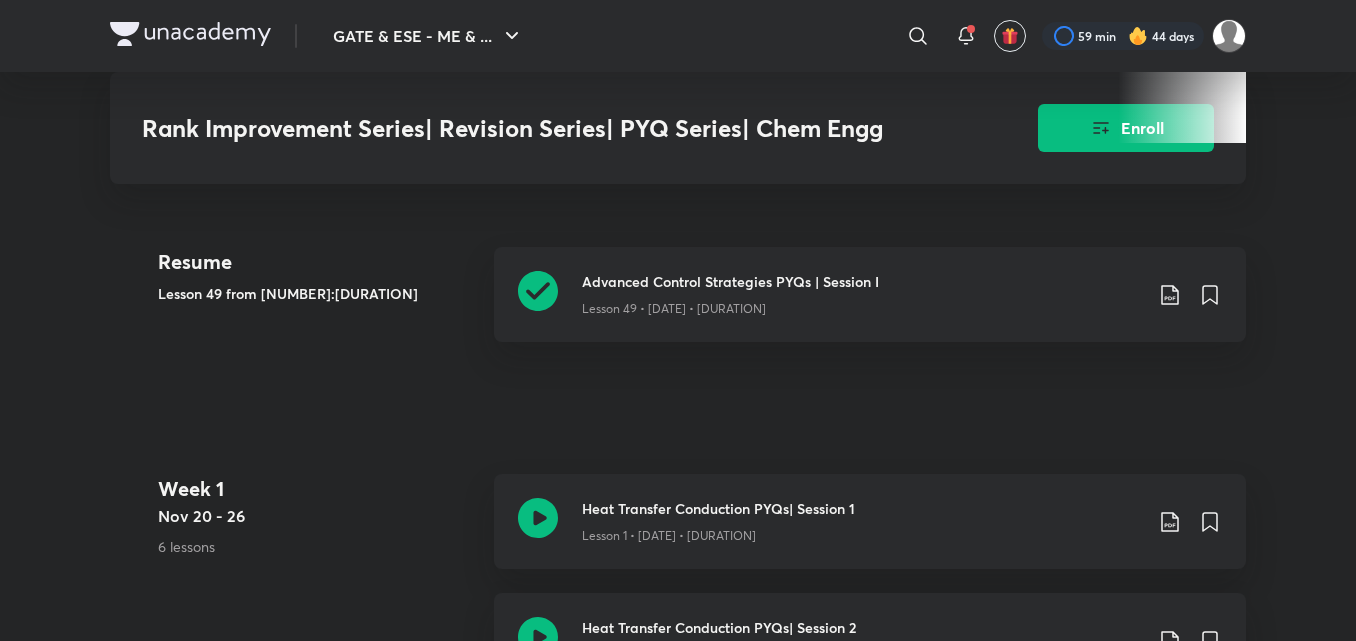 scroll, scrollTop: 800, scrollLeft: 0, axis: vertical 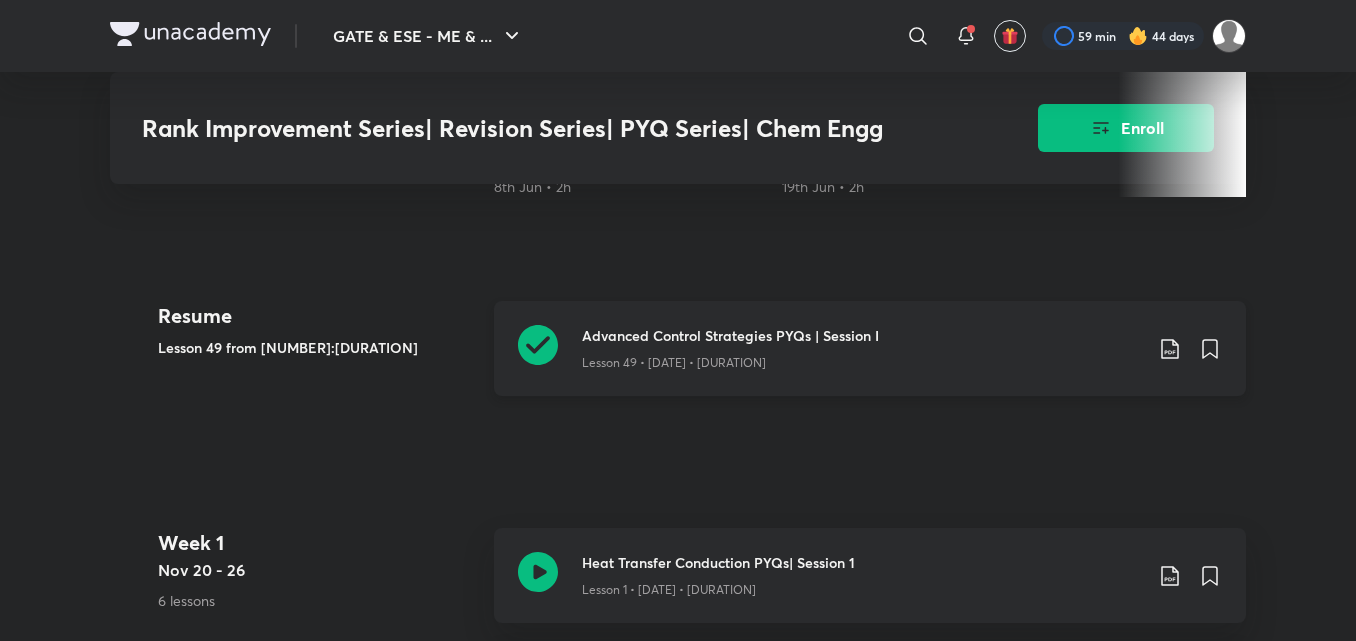 click on "Advanced Control Strategies PYQs | Session I Lesson 49 • [DATE] • [DURATION]" at bounding box center [870, 348] 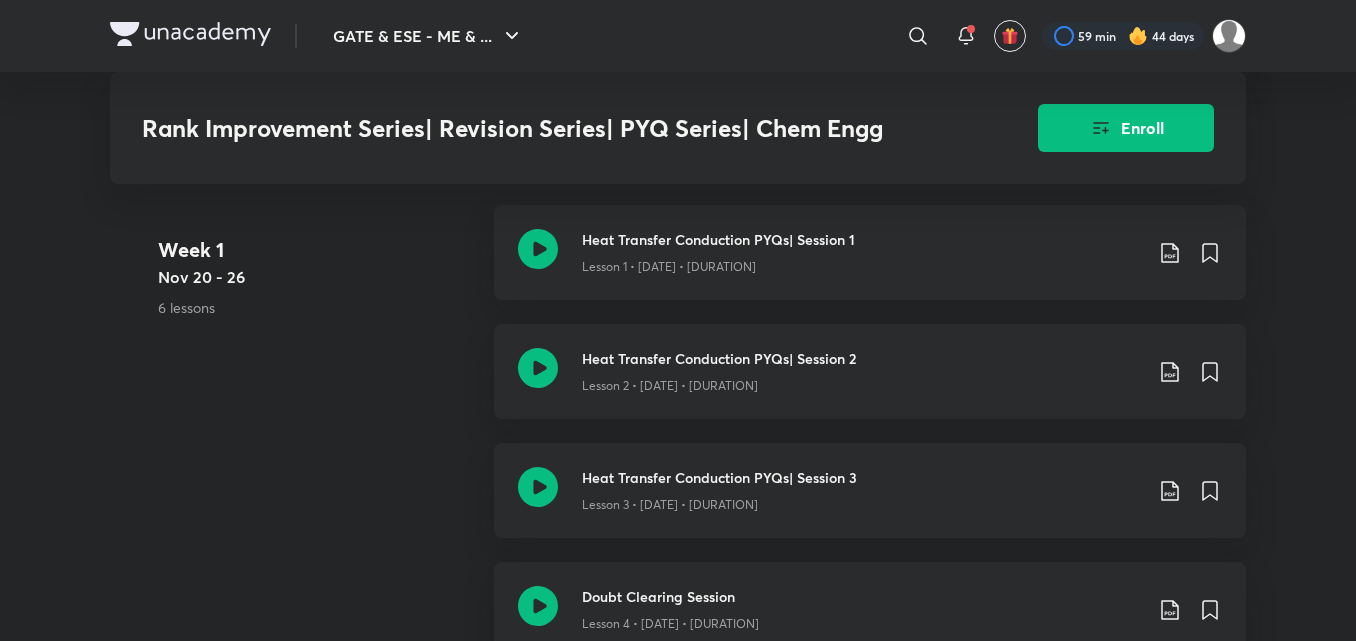 scroll, scrollTop: 1100, scrollLeft: 0, axis: vertical 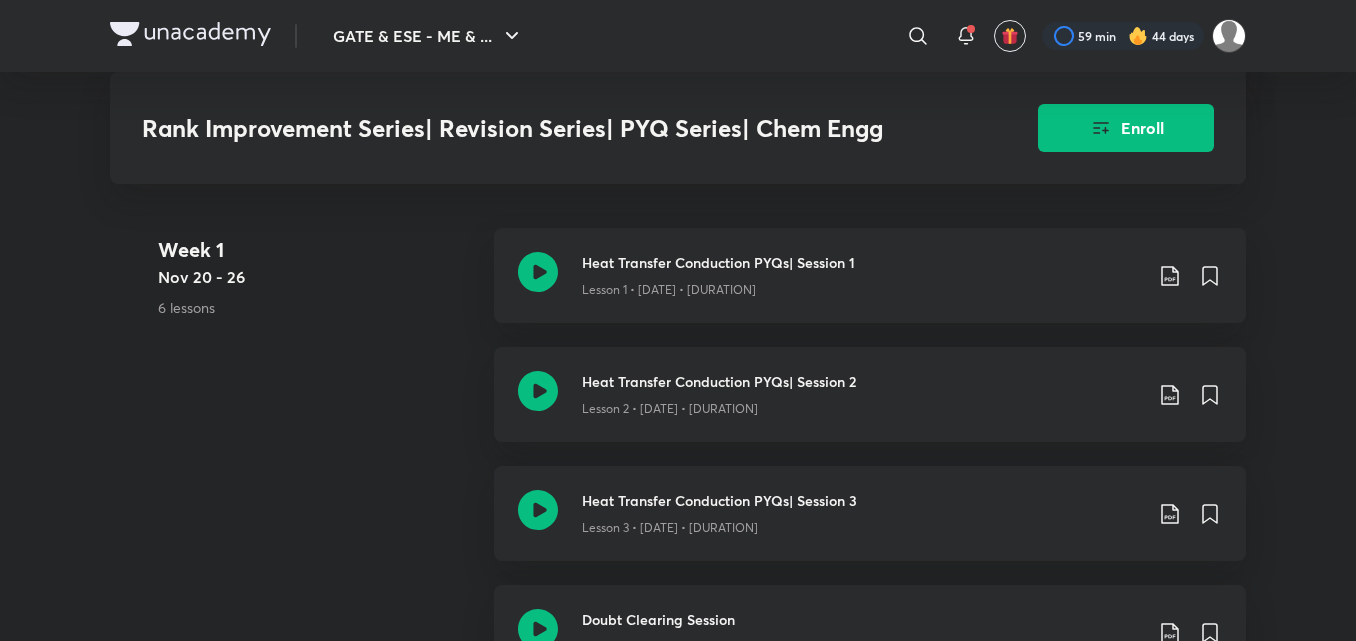 click on "Lesson 2 • [DATE] • [DURATION]" at bounding box center [862, 405] 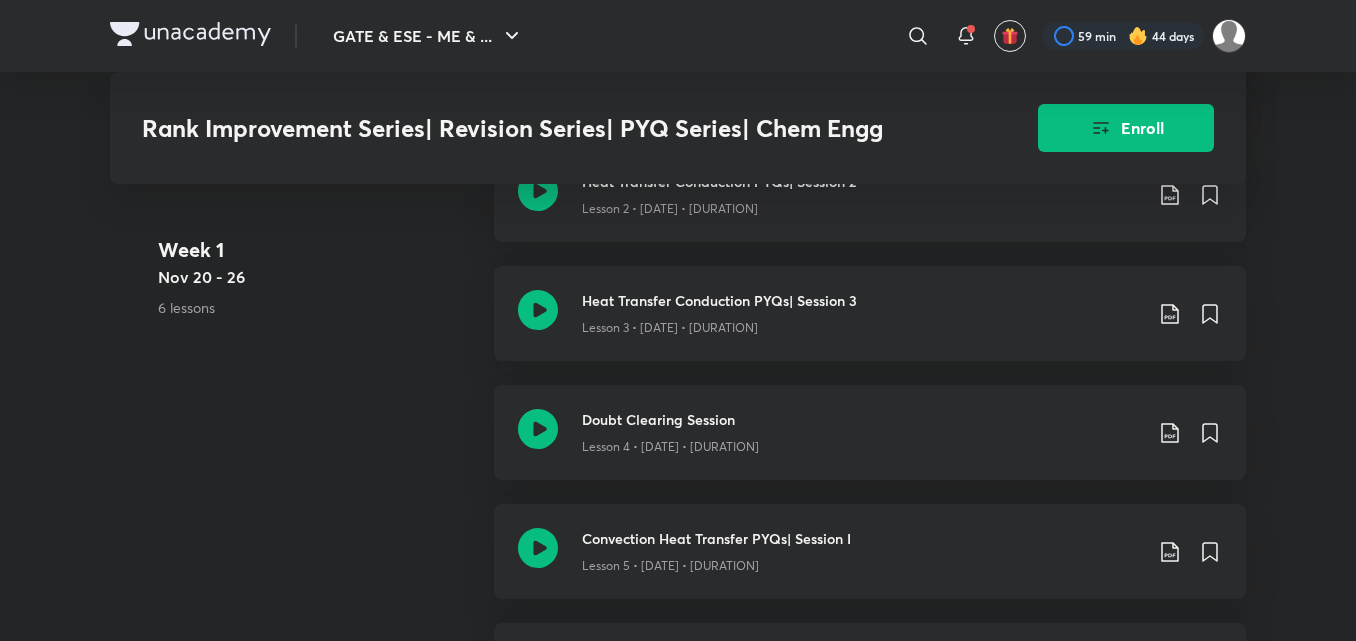 scroll, scrollTop: 1200, scrollLeft: 0, axis: vertical 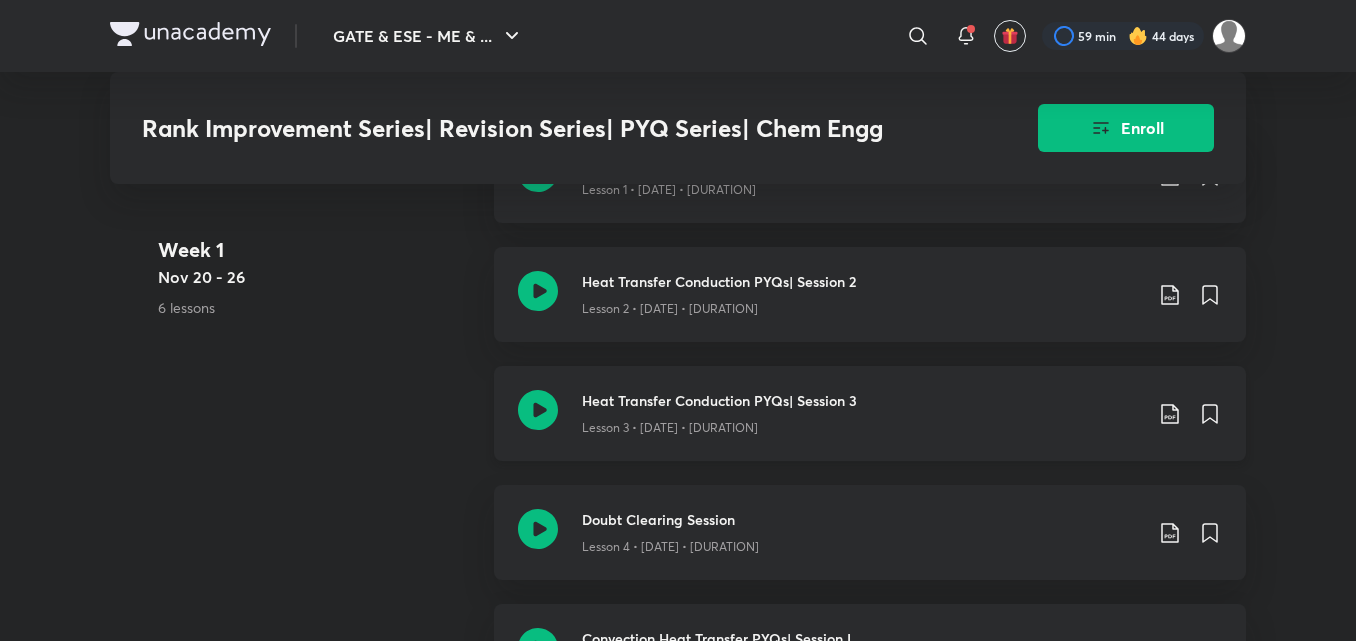 click on "Lesson 3 • [DATE] • [DURATION]" at bounding box center (862, 424) 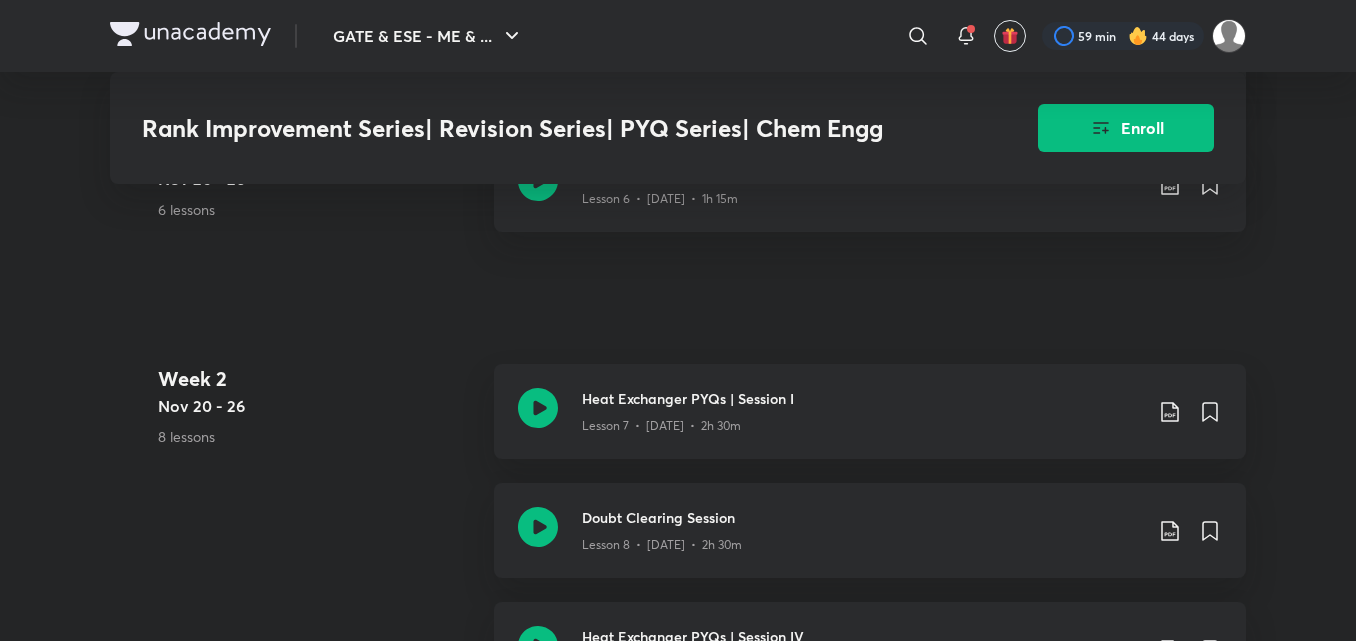 scroll, scrollTop: 1900, scrollLeft: 0, axis: vertical 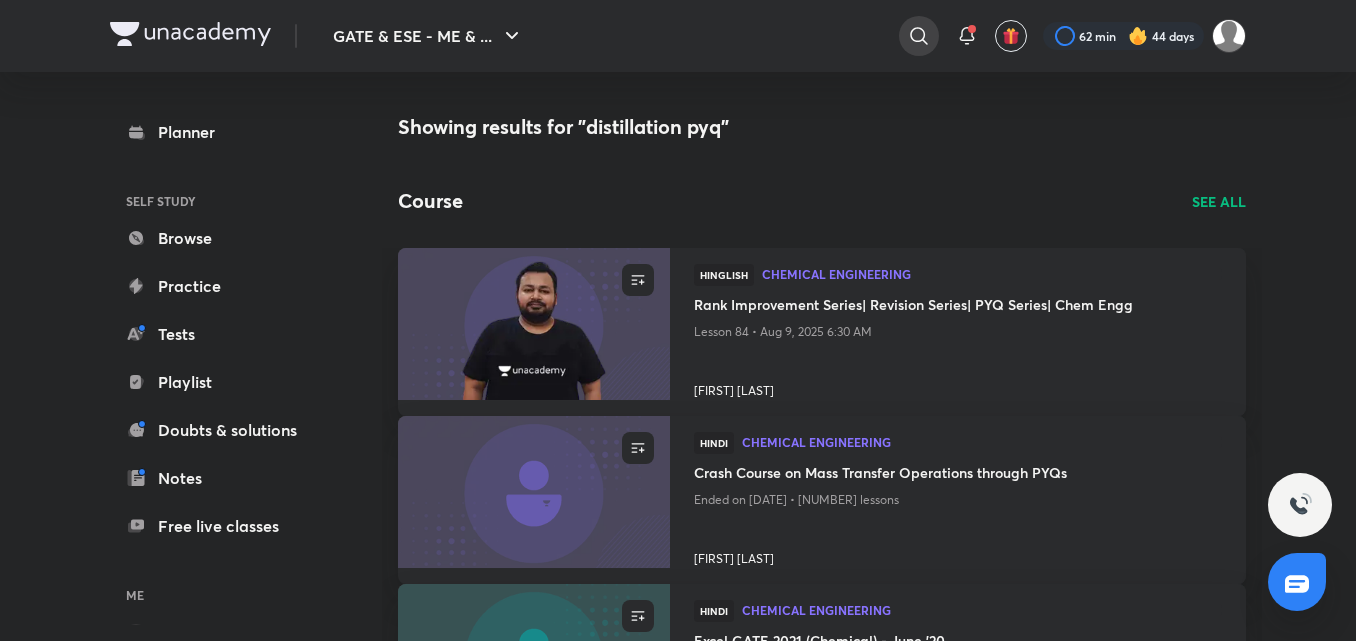 click at bounding box center [919, 36] 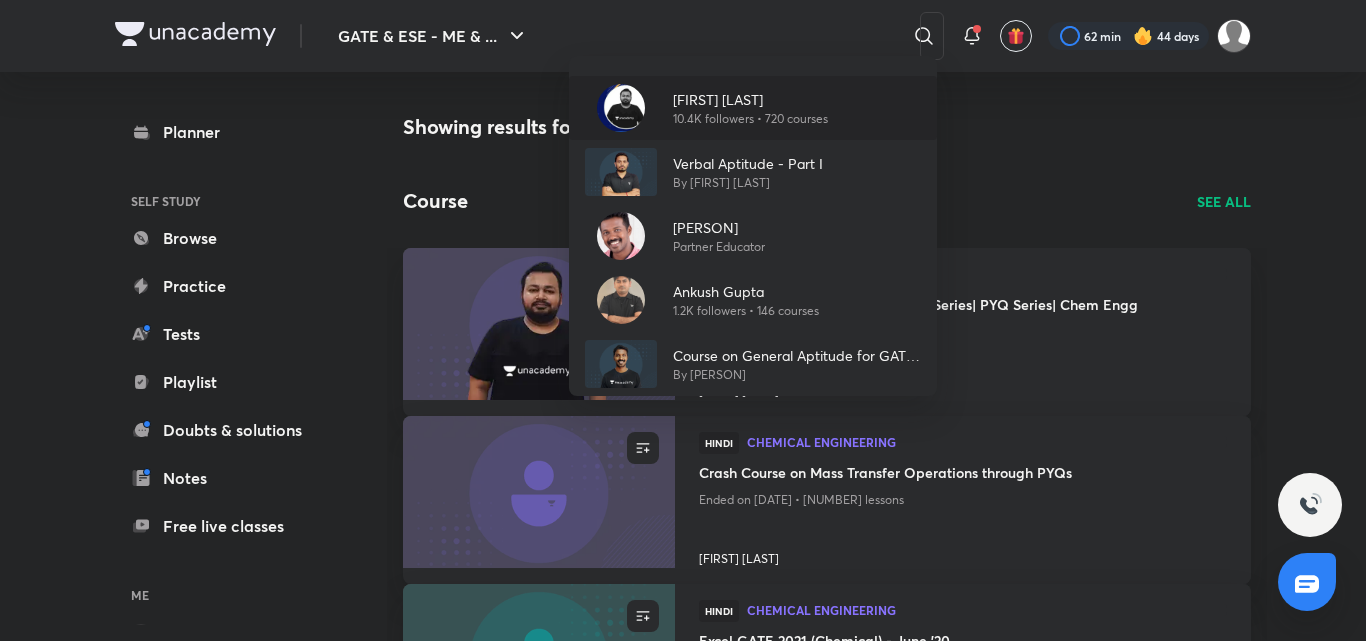 click on "[FIRST] [LAST]" at bounding box center [750, 99] 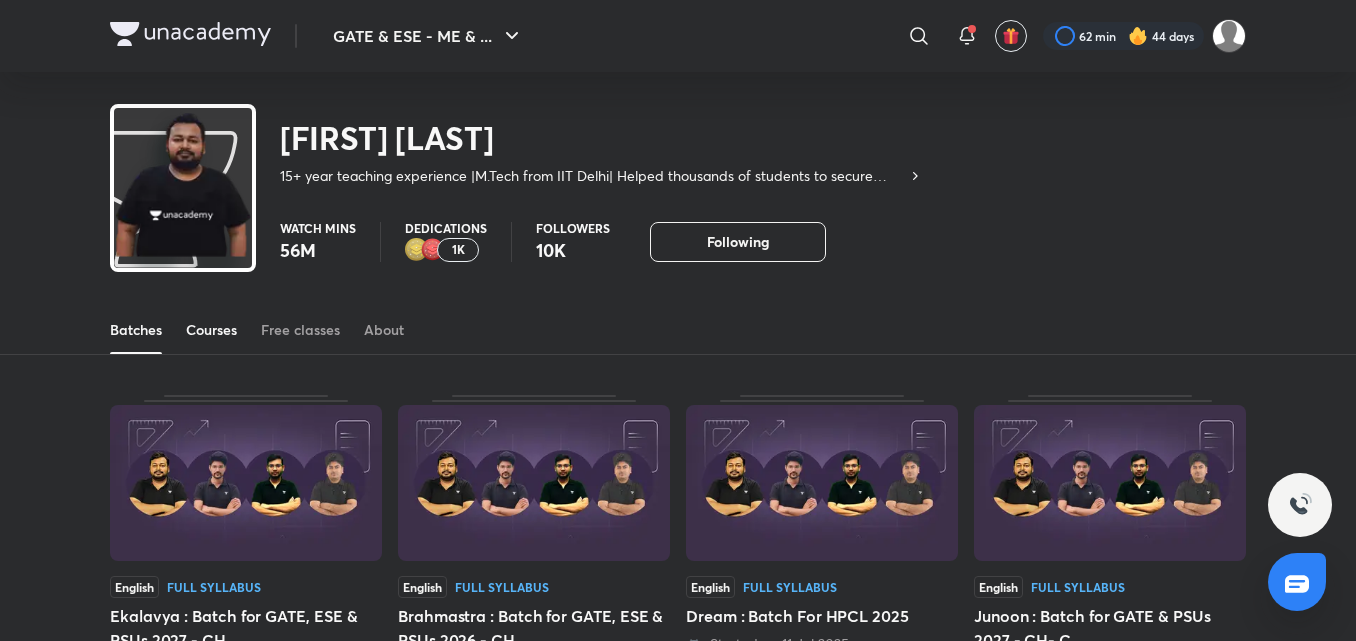 click on "Courses" at bounding box center (211, 330) 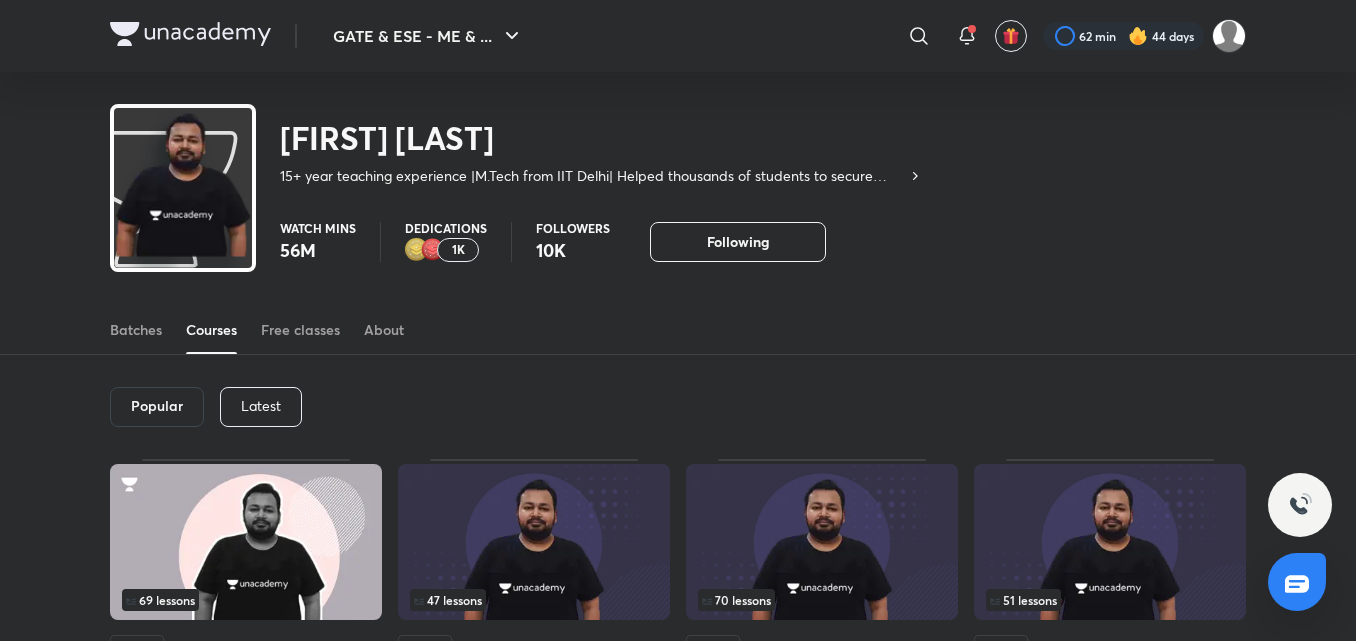 click on "Latest" at bounding box center [261, 407] 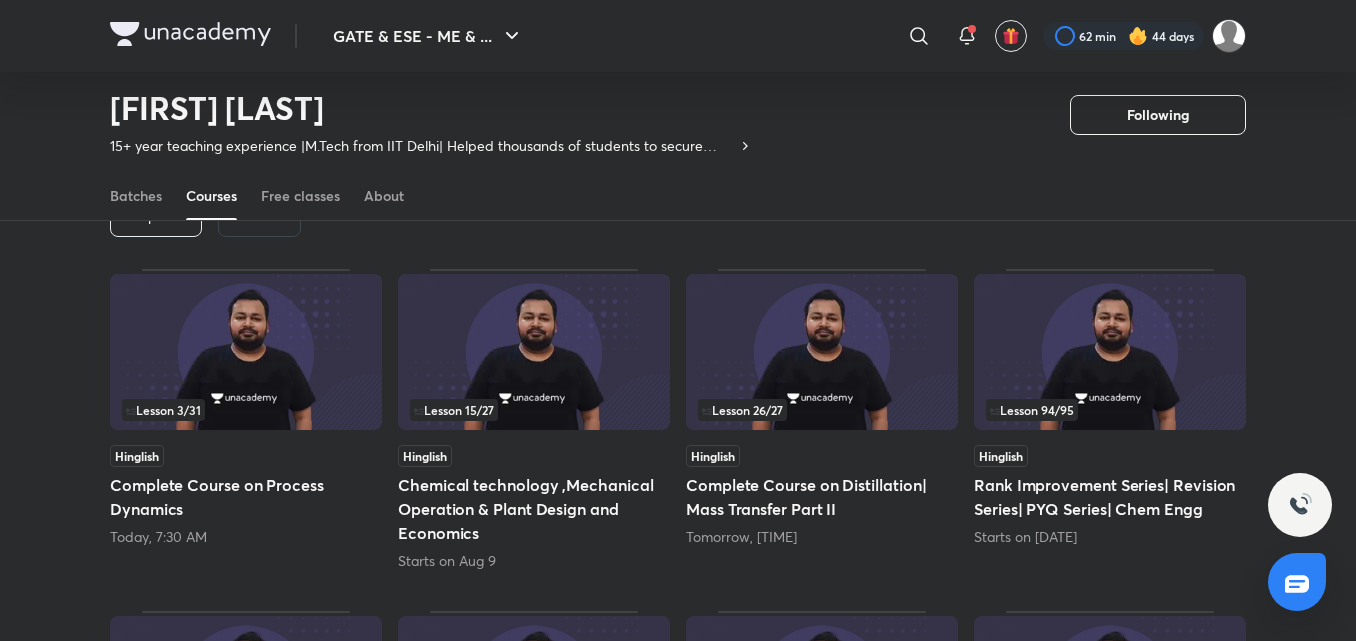 scroll, scrollTop: 87, scrollLeft: 0, axis: vertical 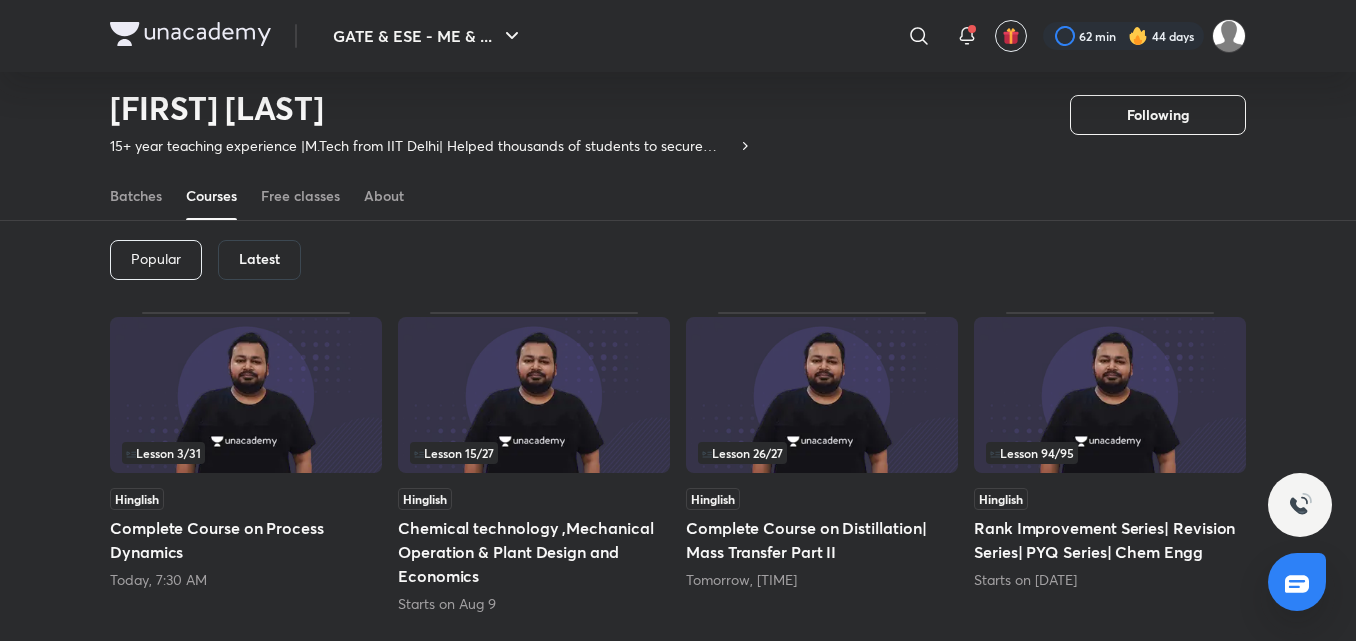 click at bounding box center [246, 395] 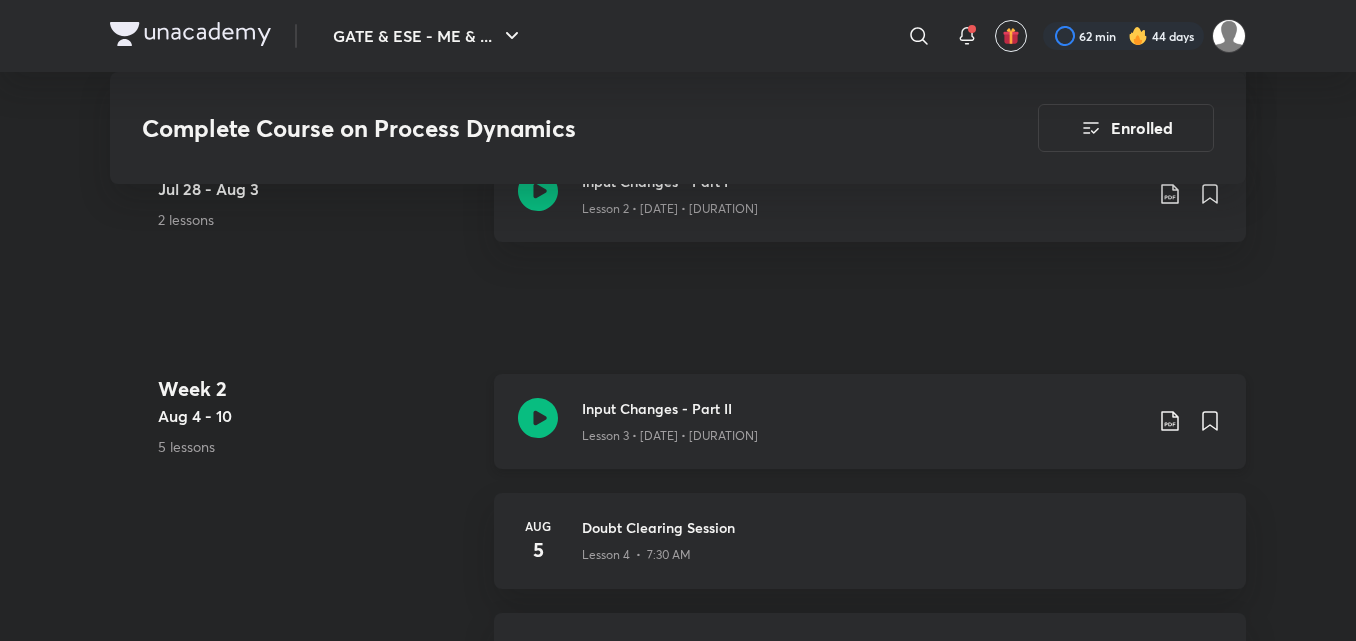 scroll, scrollTop: 1580, scrollLeft: 0, axis: vertical 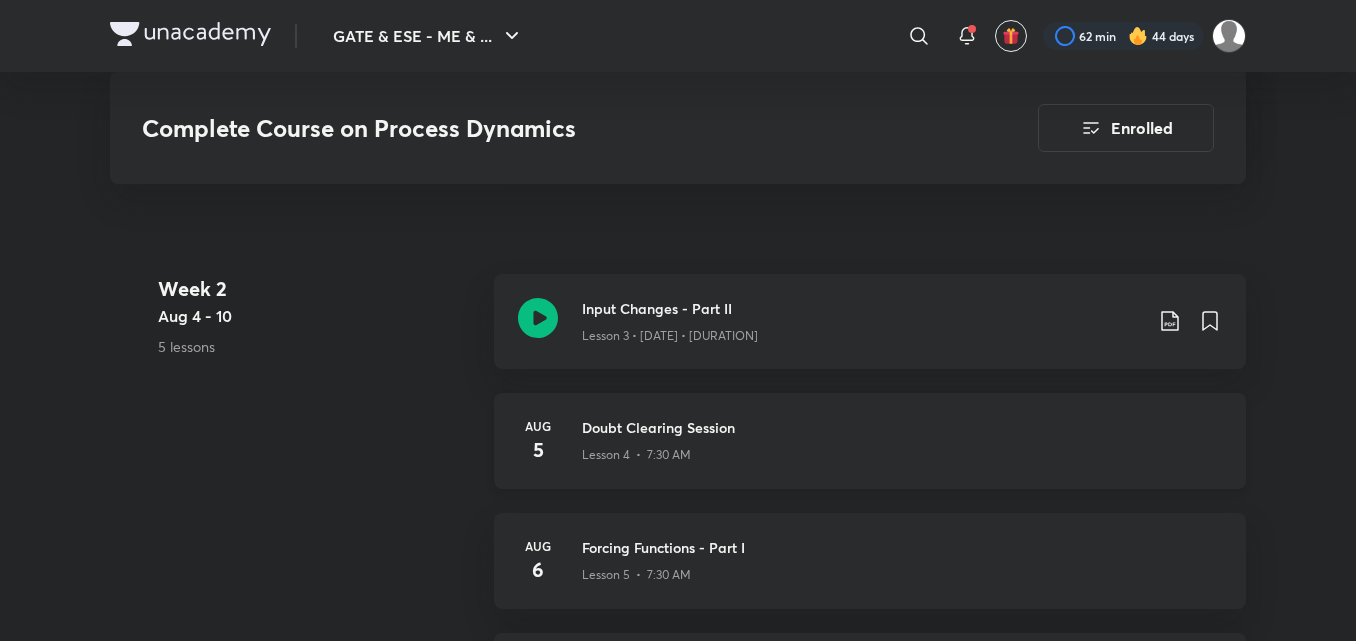 click on "Lesson 4  •  7:30 AM" at bounding box center (902, 451) 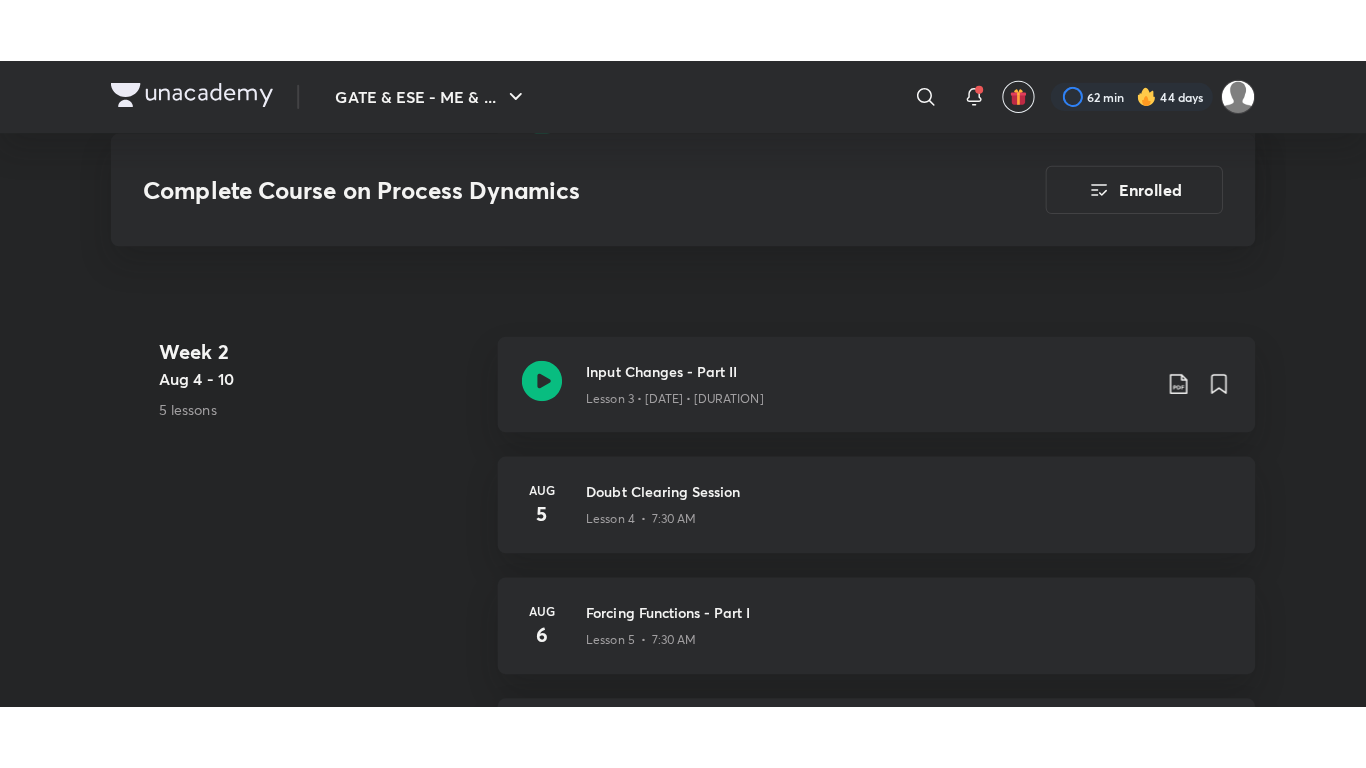 scroll, scrollTop: 2141, scrollLeft: 0, axis: vertical 